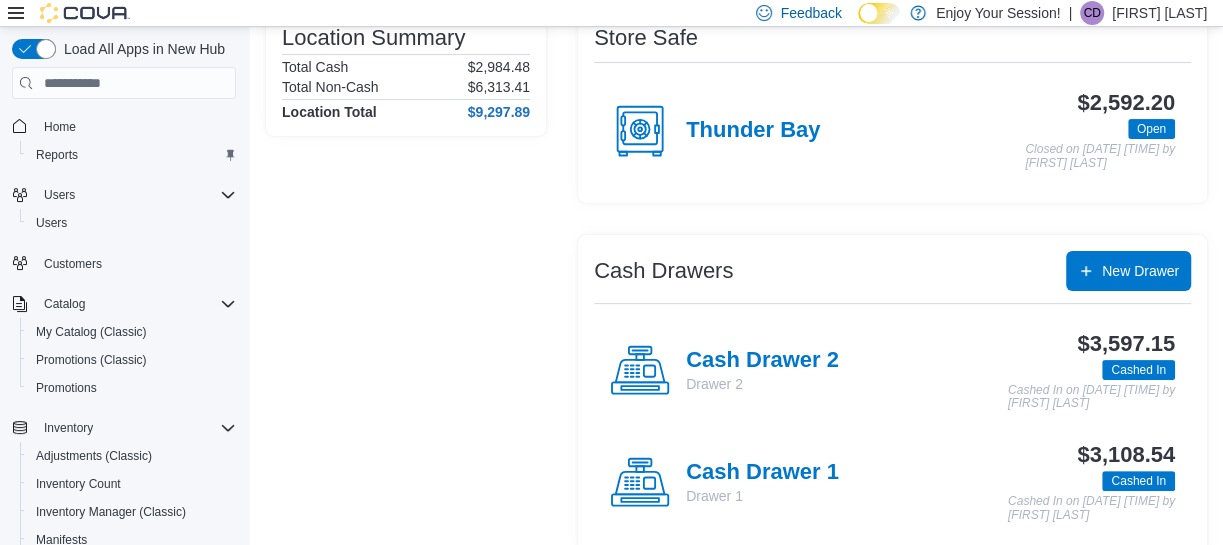 scroll, scrollTop: 207, scrollLeft: 0, axis: vertical 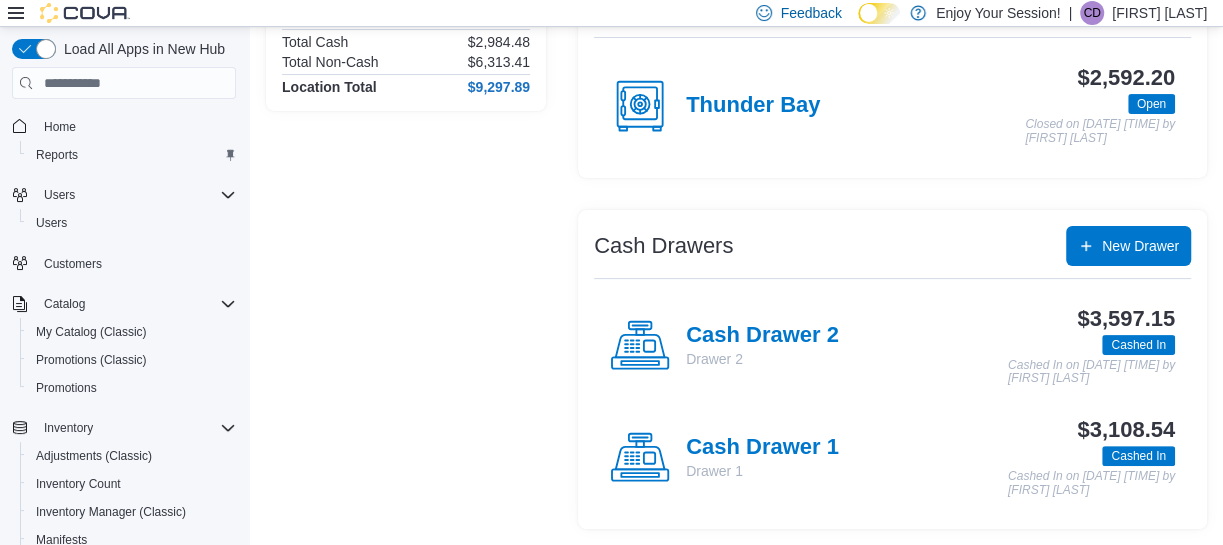 click on "$3,108.54   Cashed In Cashed In on [DATE] [TIME]  by     [FIRST] [LAST]" at bounding box center [1007, 457] 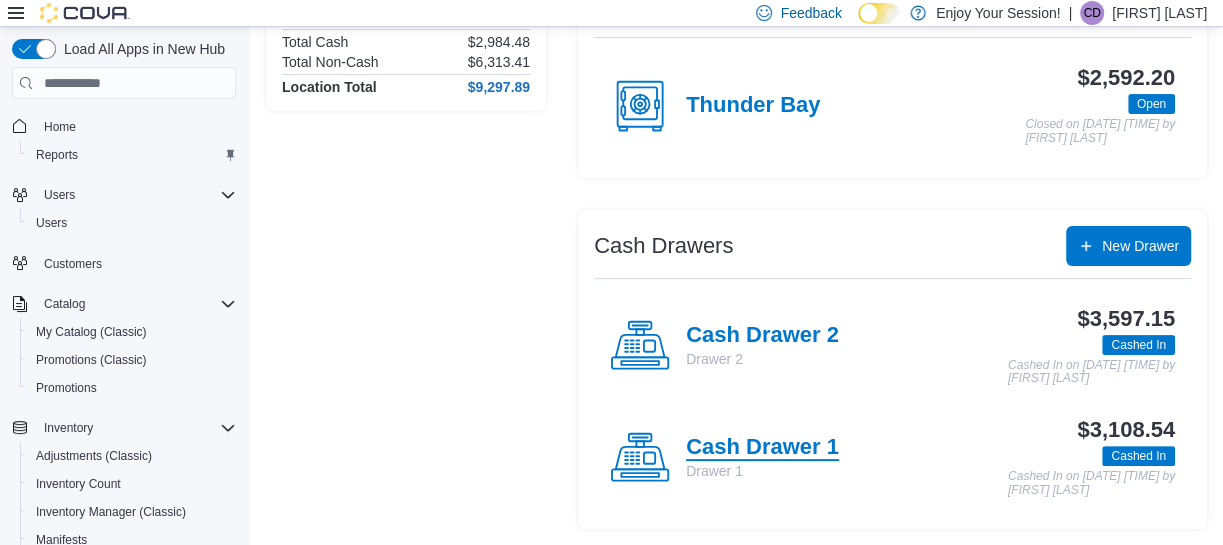 click on "Cash Drawer 1" at bounding box center (762, 448) 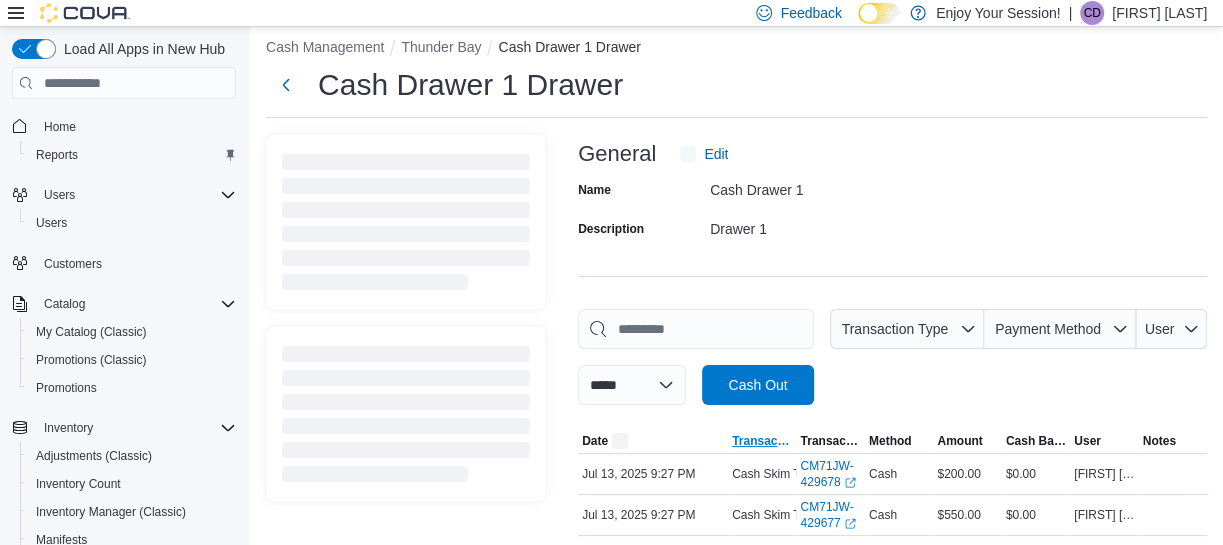 scroll, scrollTop: 207, scrollLeft: 0, axis: vertical 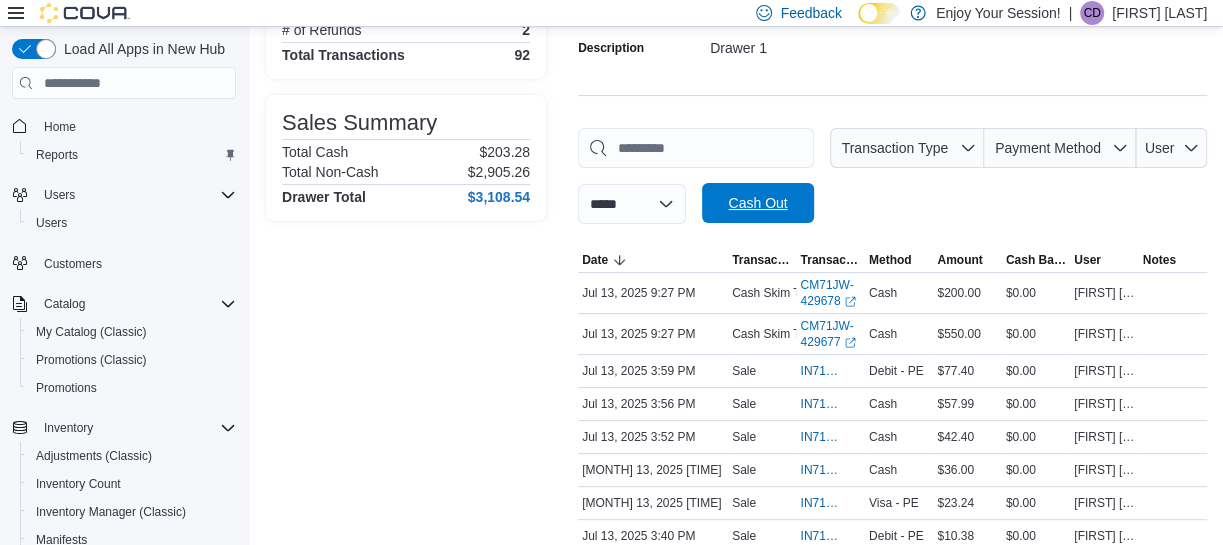 click on "Cash Out" at bounding box center [757, 203] 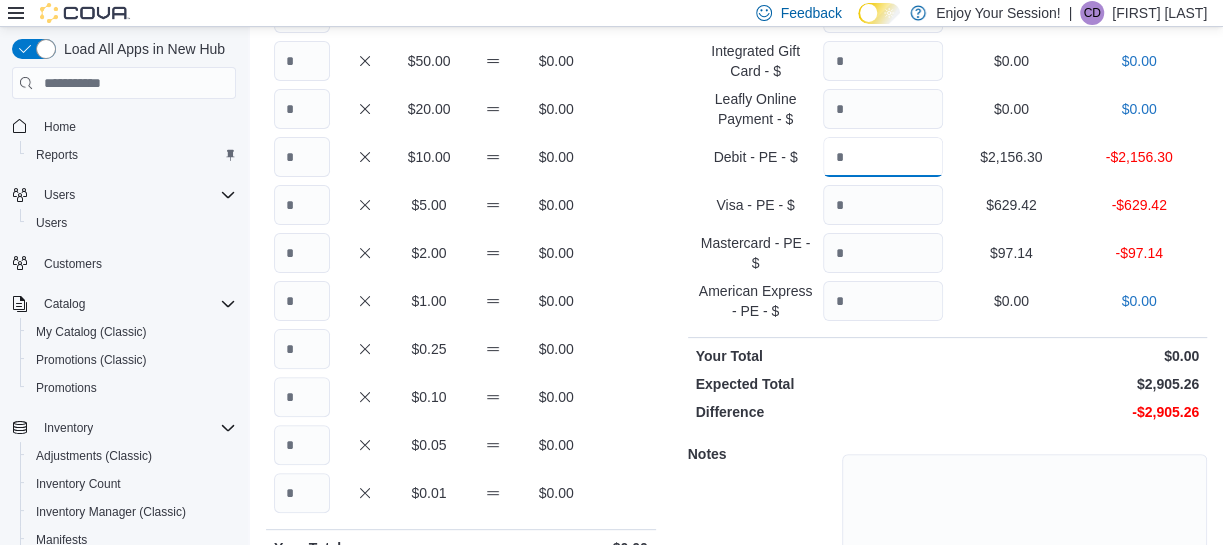click at bounding box center [883, 157] 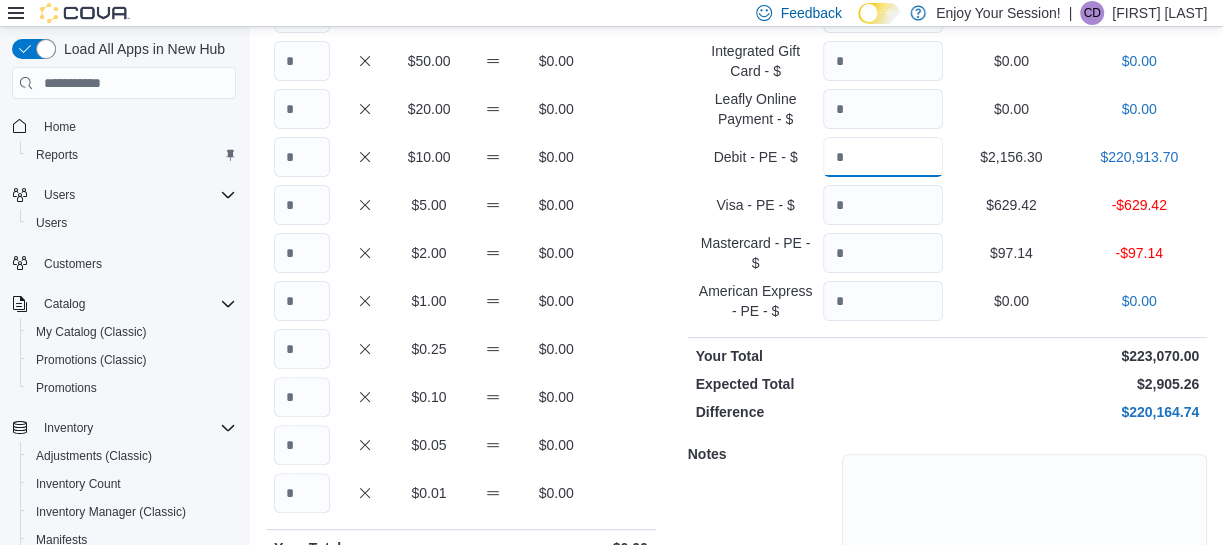 click on "******" at bounding box center (883, 157) 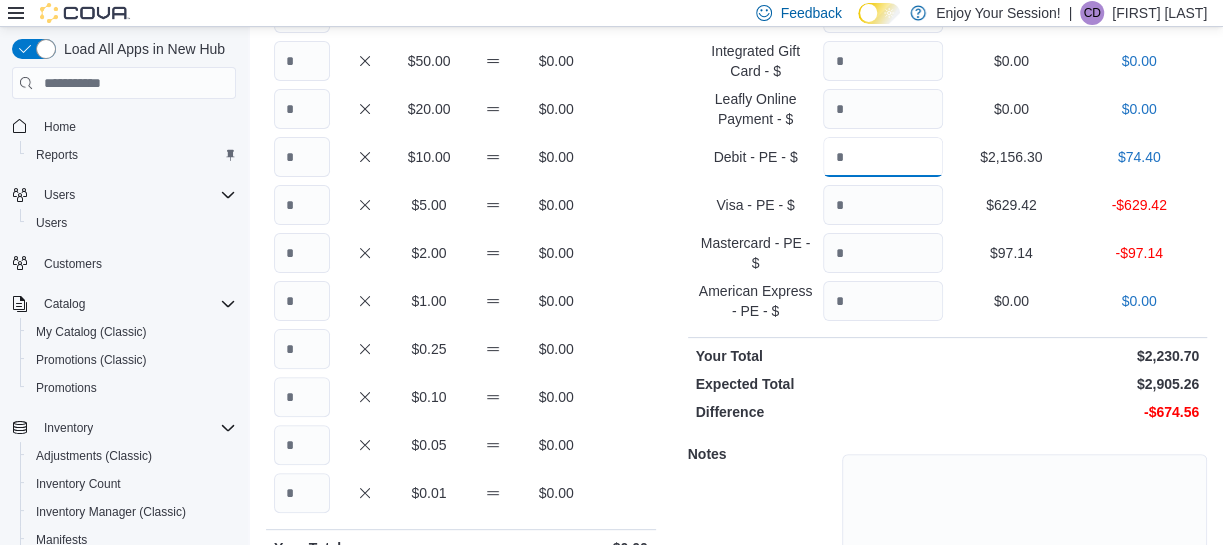 type on "*******" 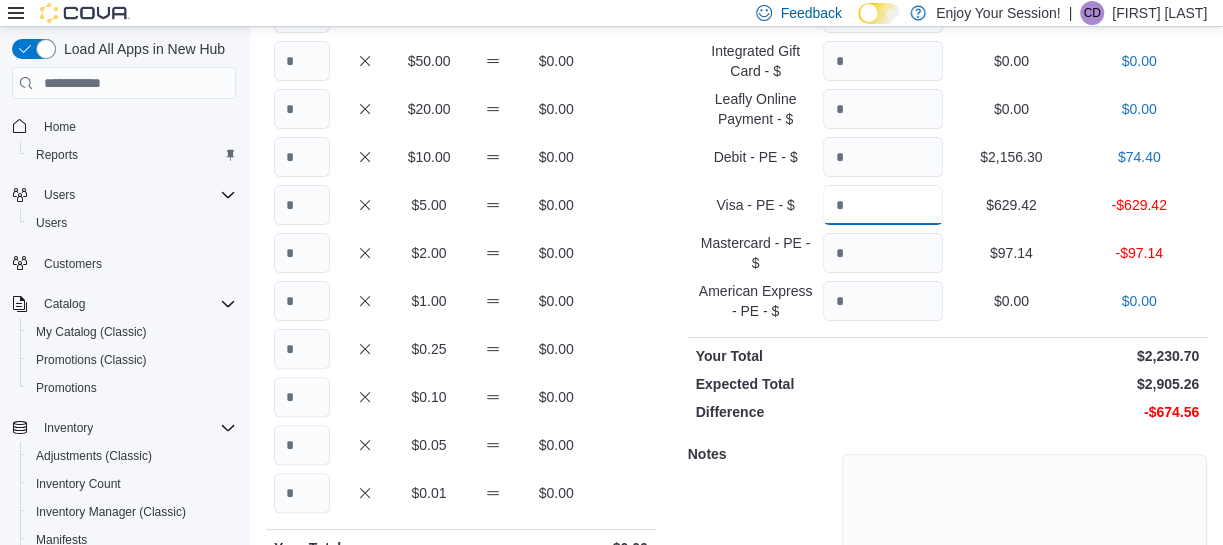 click at bounding box center (883, 205) 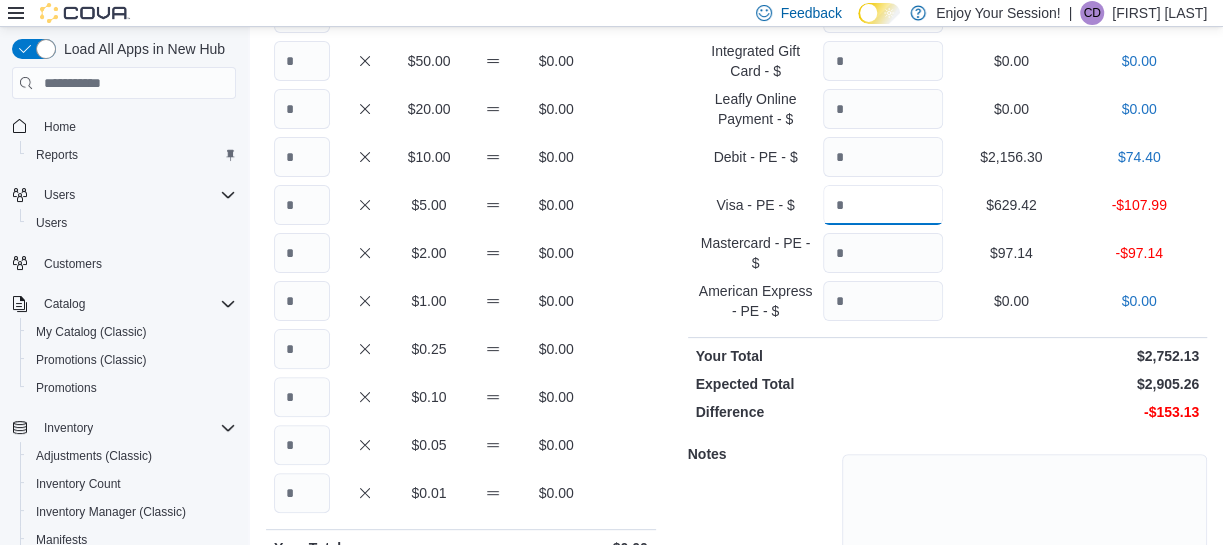 type on "******" 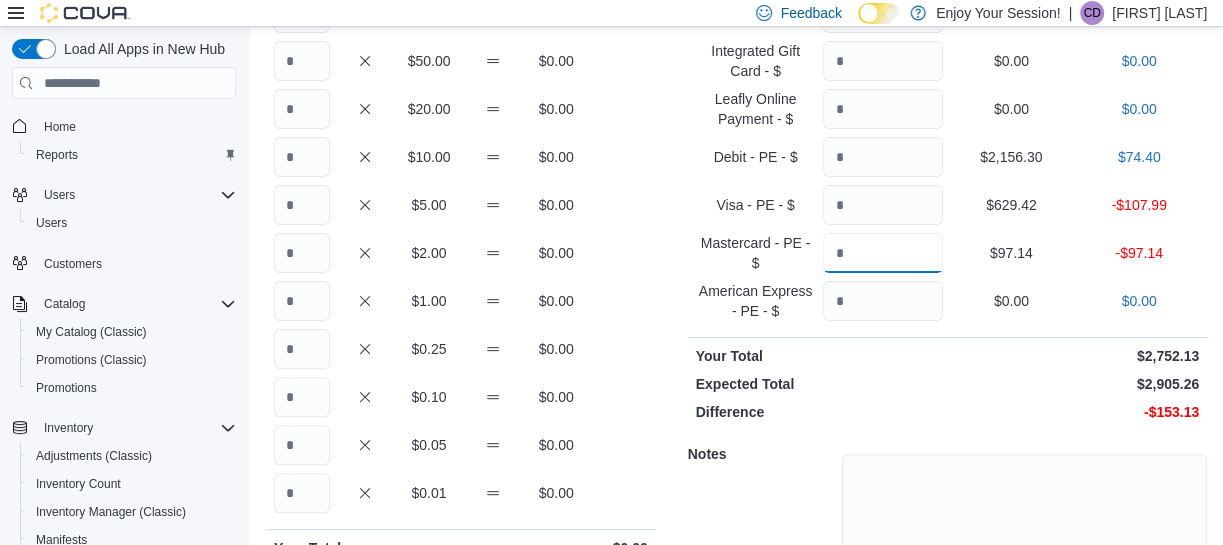 click at bounding box center [883, 253] 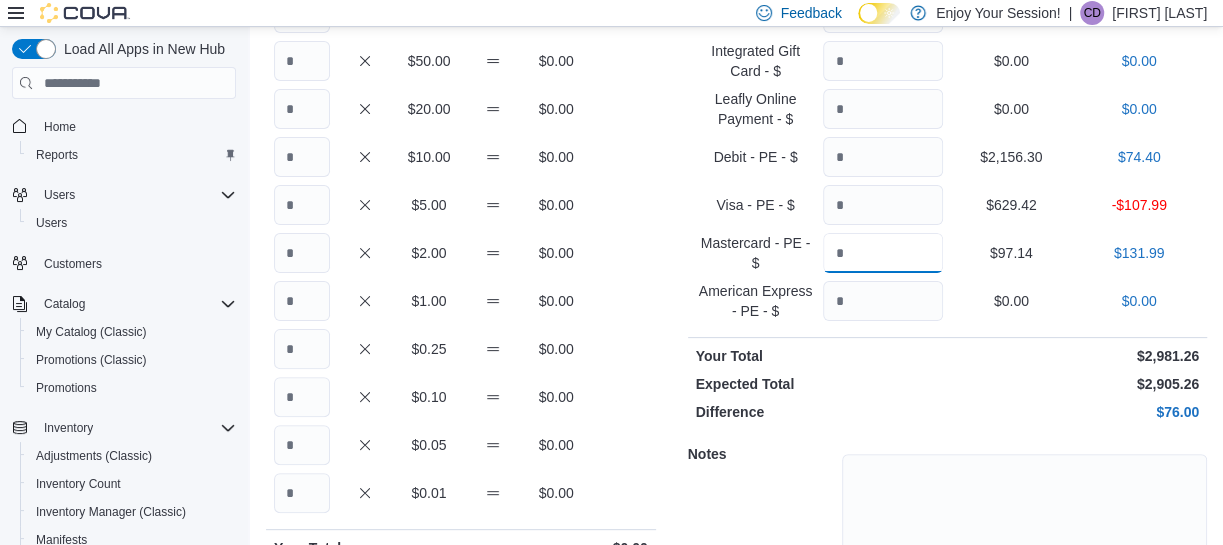 type on "******" 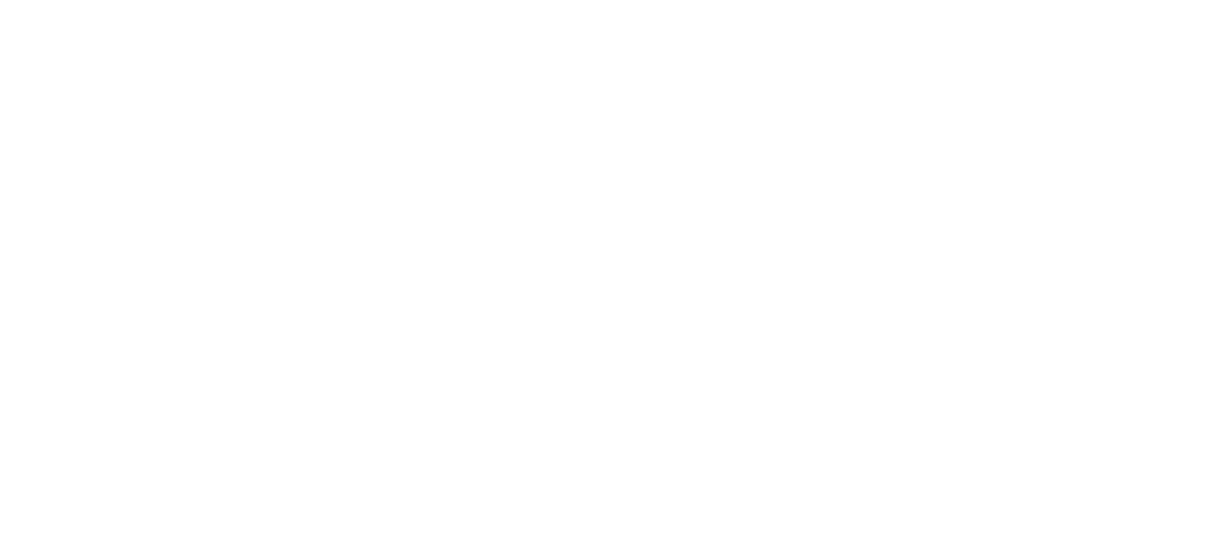 scroll, scrollTop: 0, scrollLeft: 0, axis: both 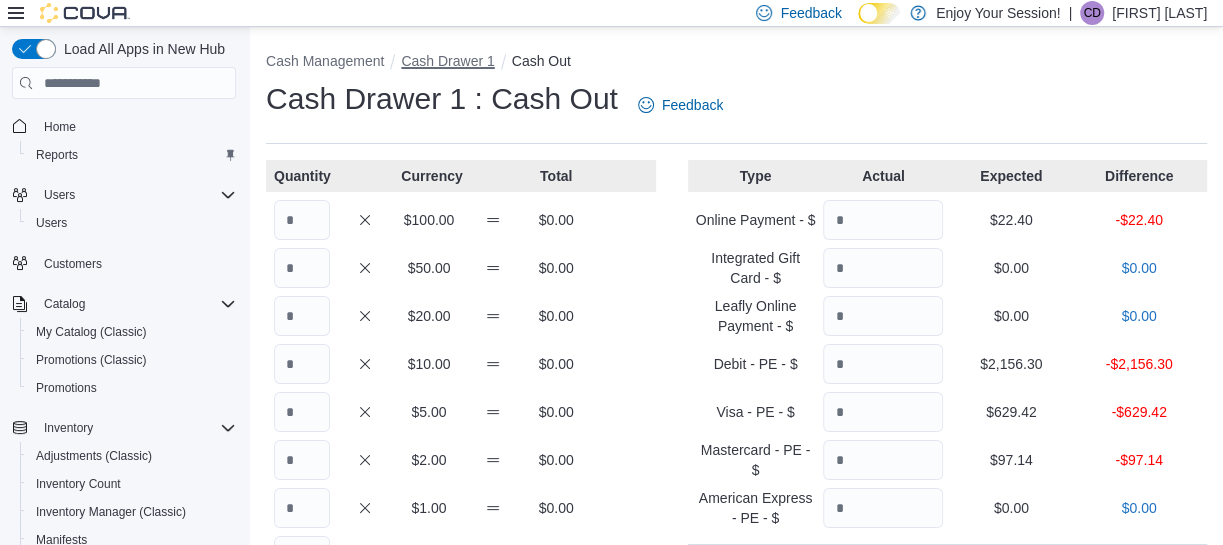 click on "Cash Drawer 1" at bounding box center (447, 61) 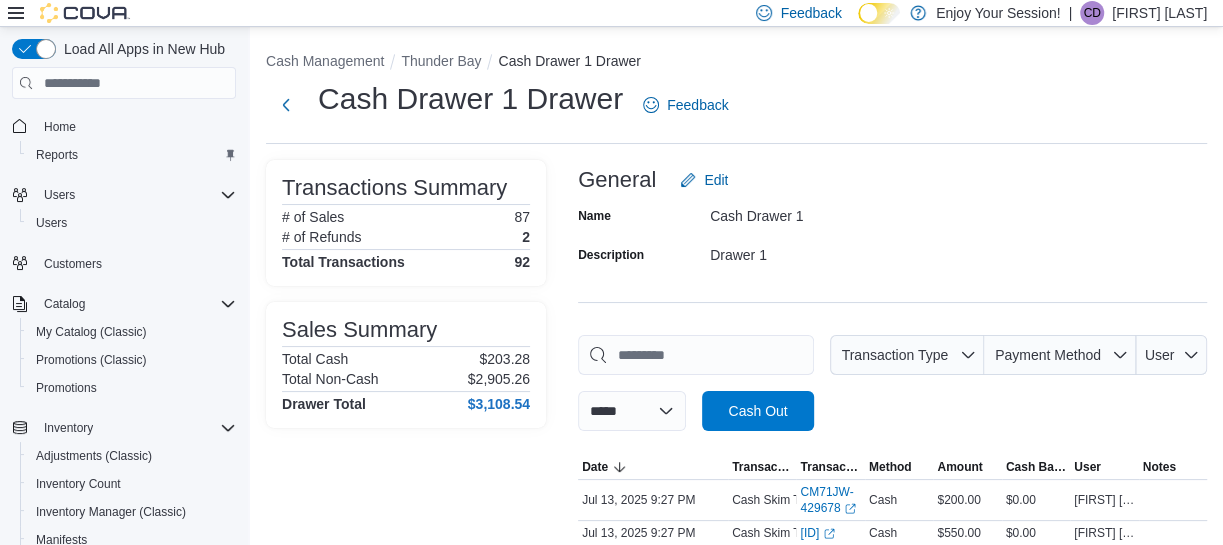 scroll, scrollTop: 2410, scrollLeft: 0, axis: vertical 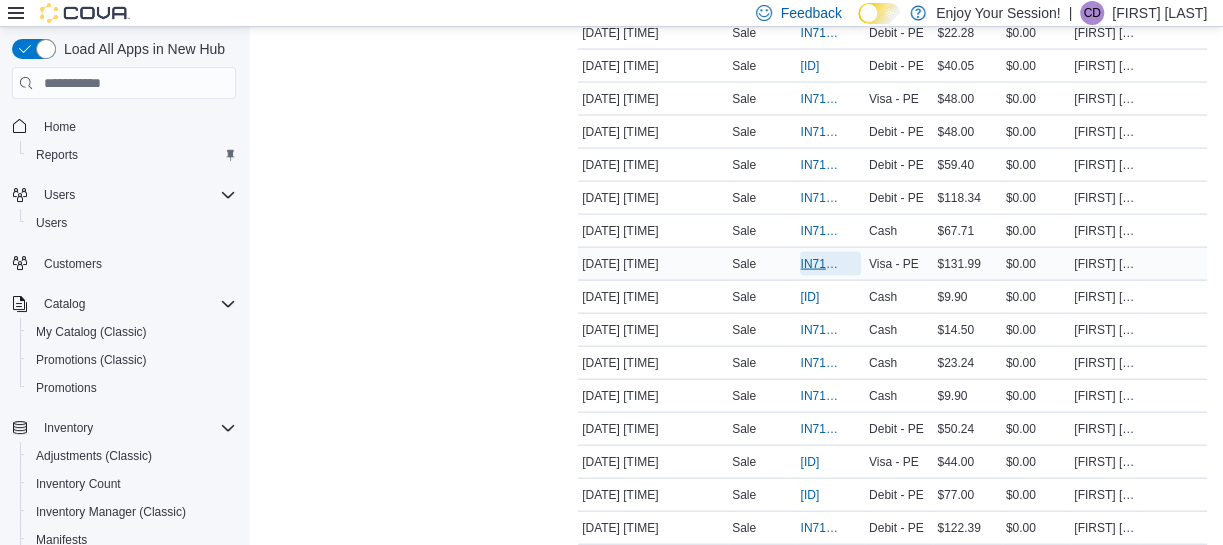 click on "IN71JW-7218800" at bounding box center (820, 264) 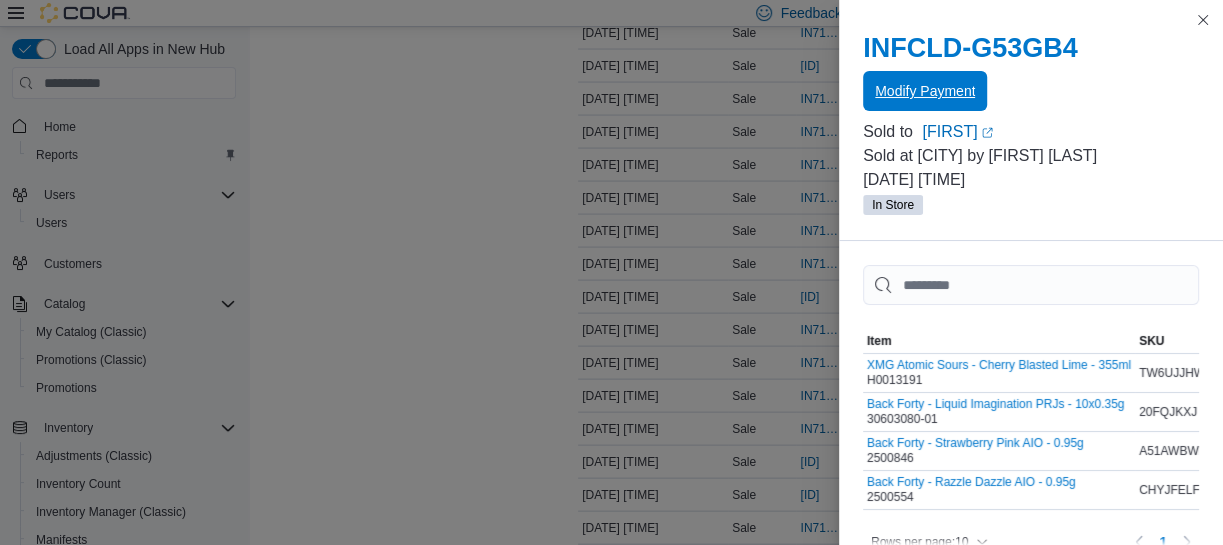 click on "Modify Payment" at bounding box center [925, 91] 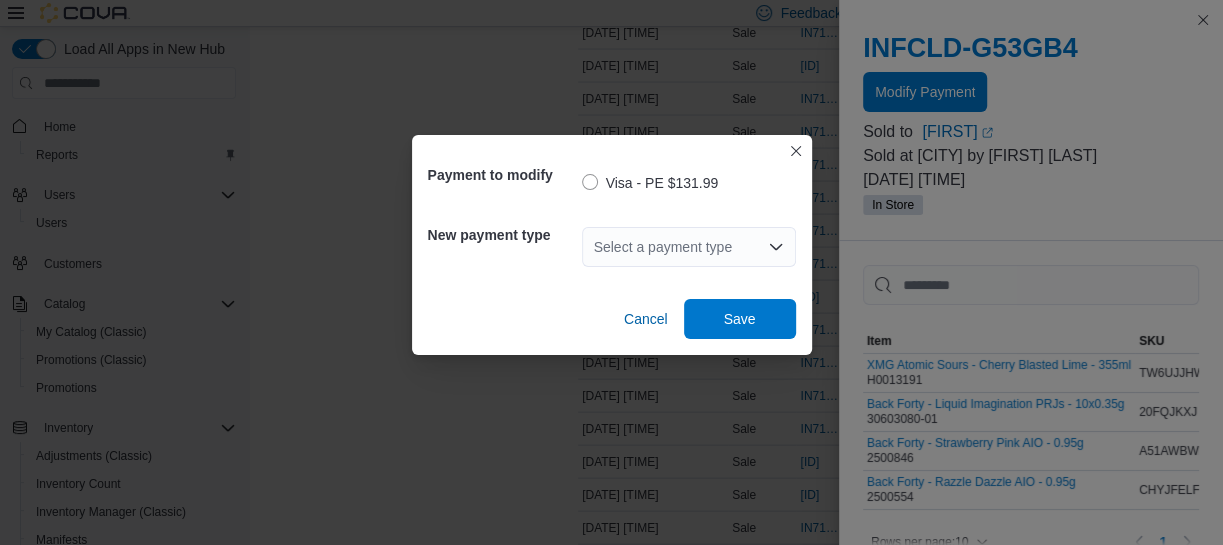 click on "Select a payment type" at bounding box center [689, 247] 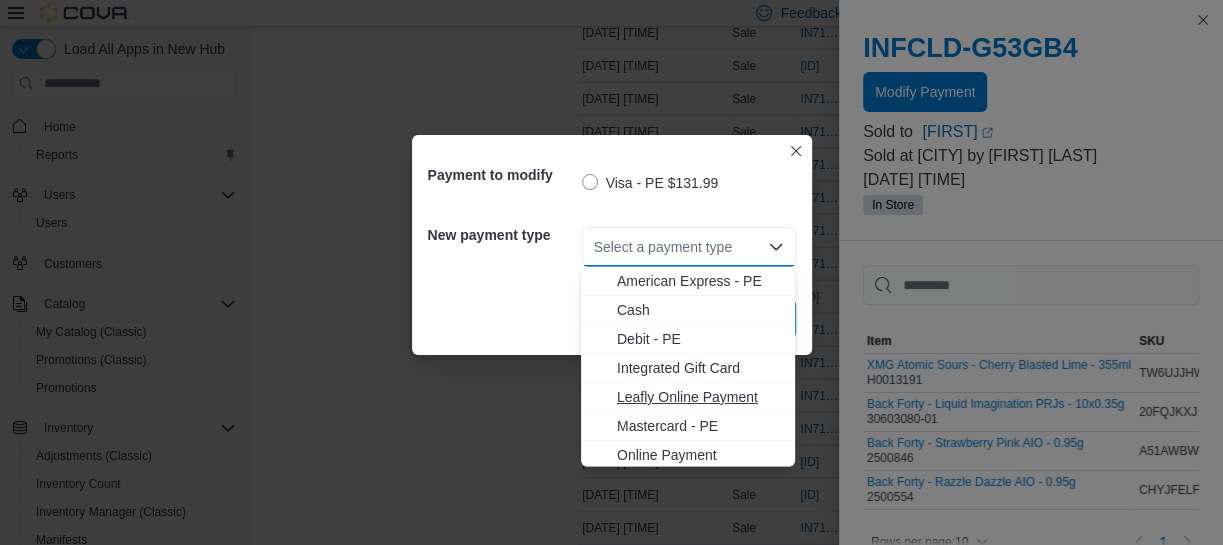 scroll, scrollTop: 31, scrollLeft: 0, axis: vertical 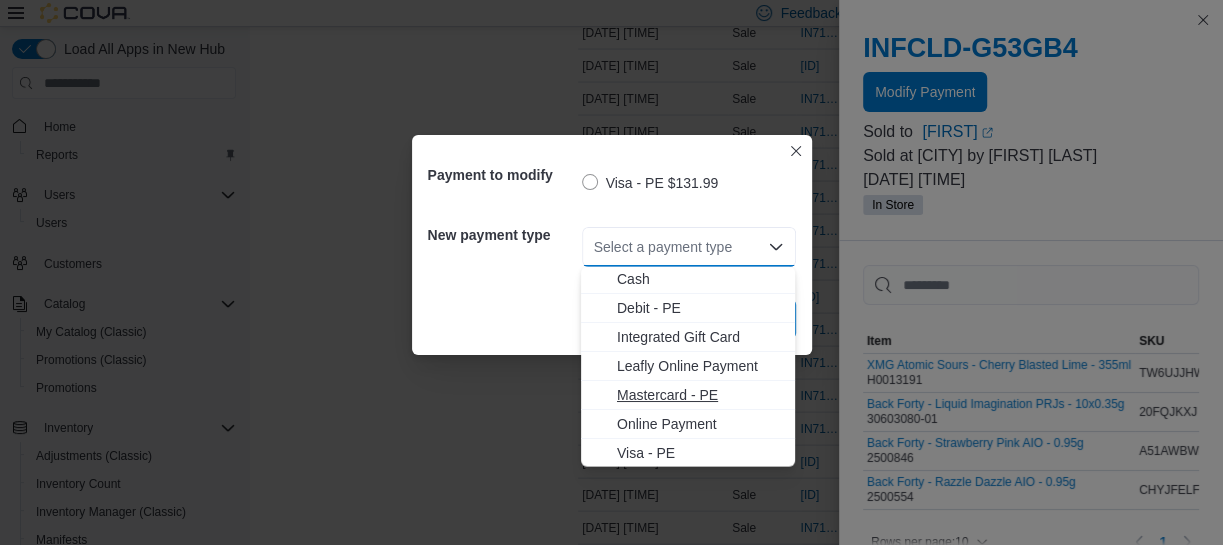 click on "Mastercard - PE" at bounding box center [700, 395] 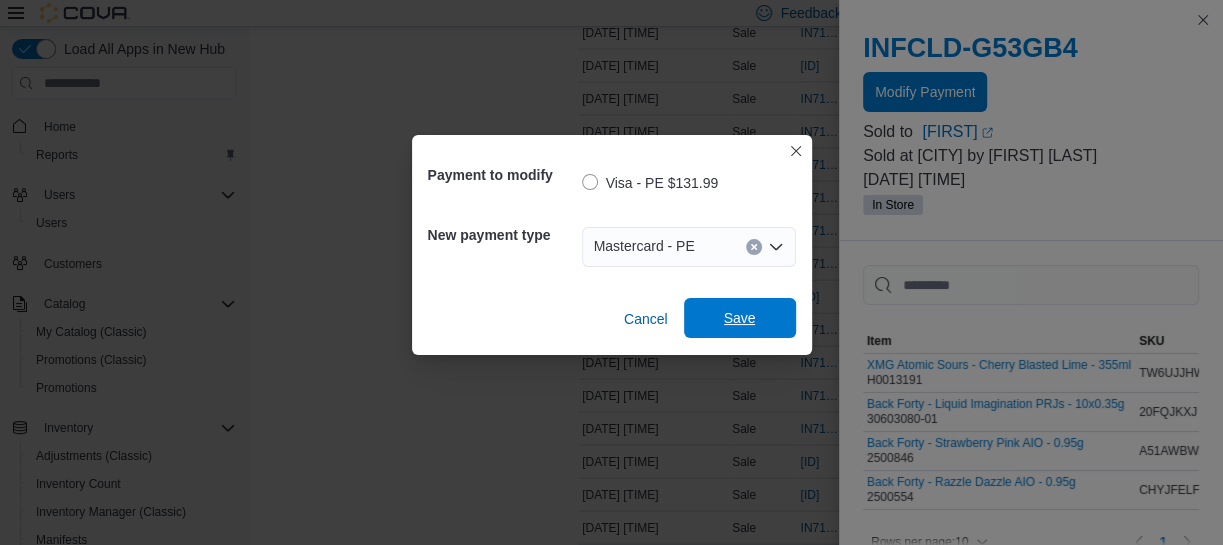 click on "Save" at bounding box center (740, 318) 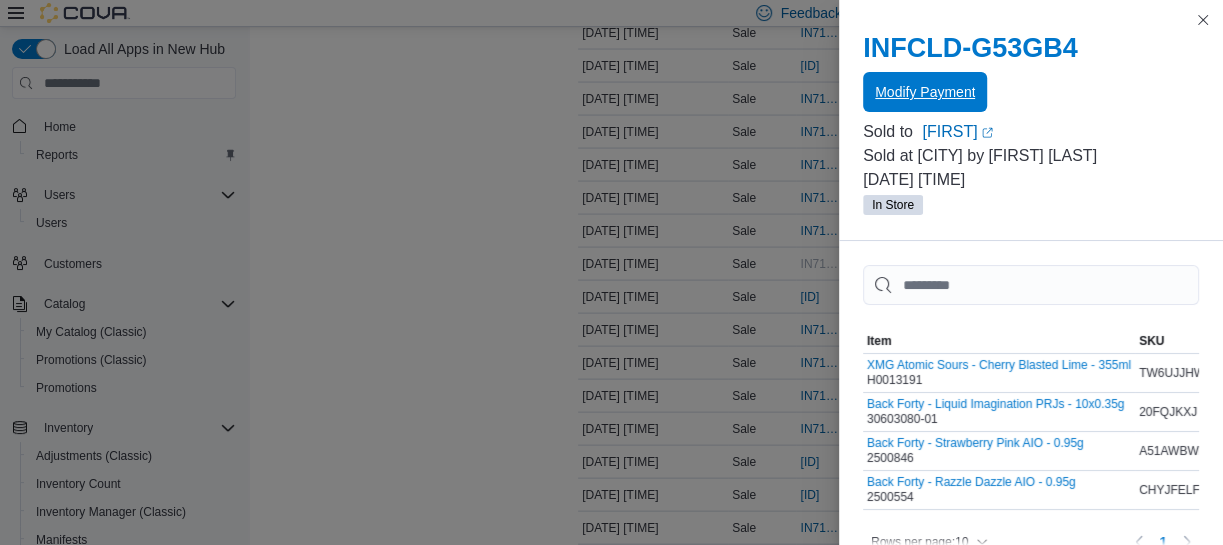 scroll, scrollTop: 0, scrollLeft: 0, axis: both 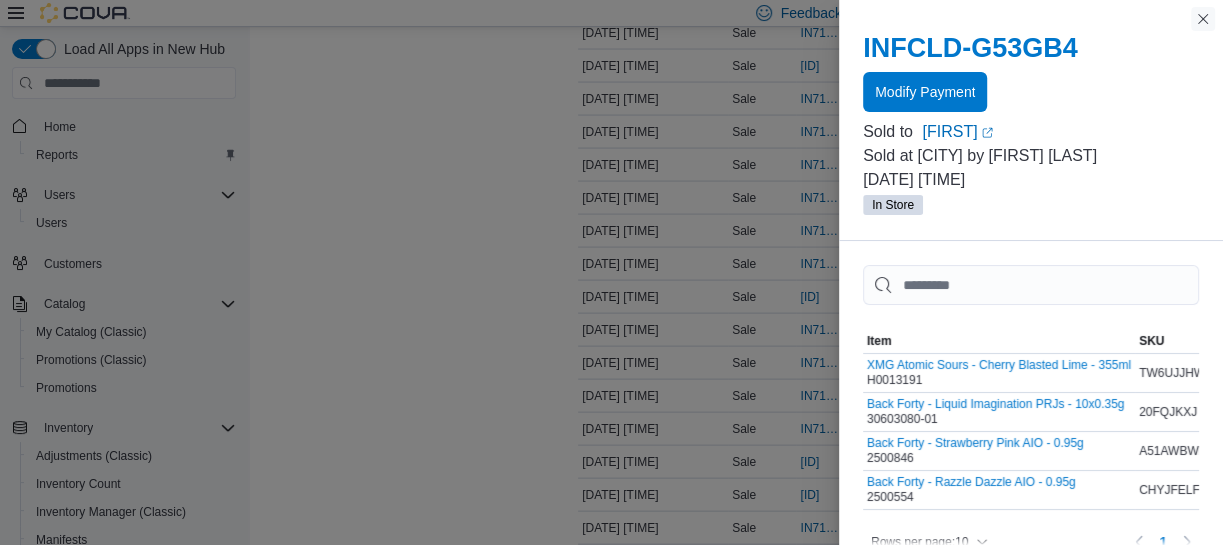 click at bounding box center (1203, 19) 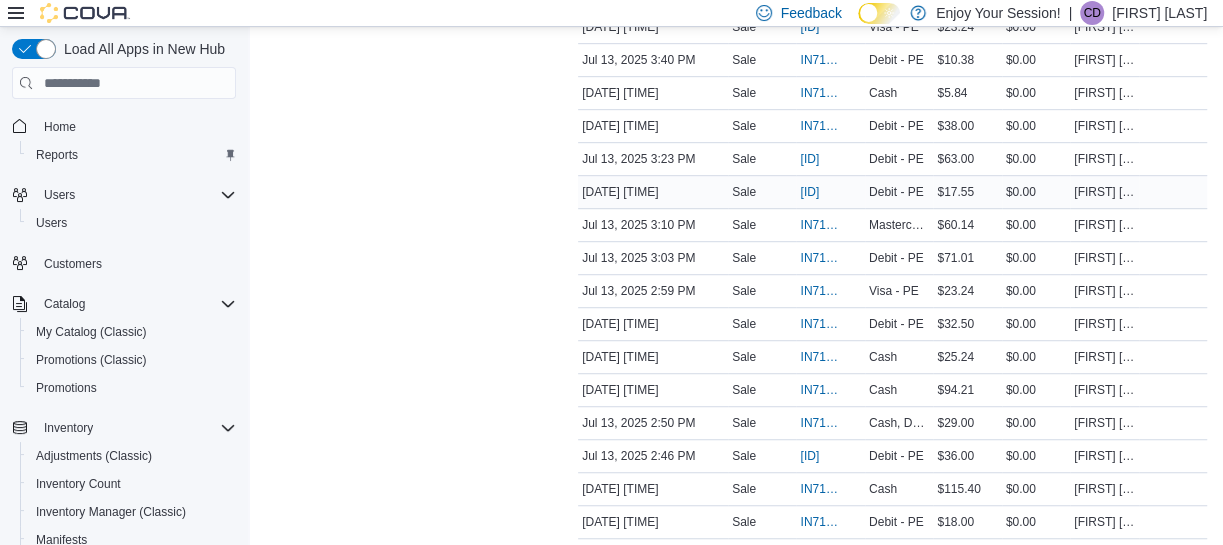 scroll, scrollTop: 3088, scrollLeft: 0, axis: vertical 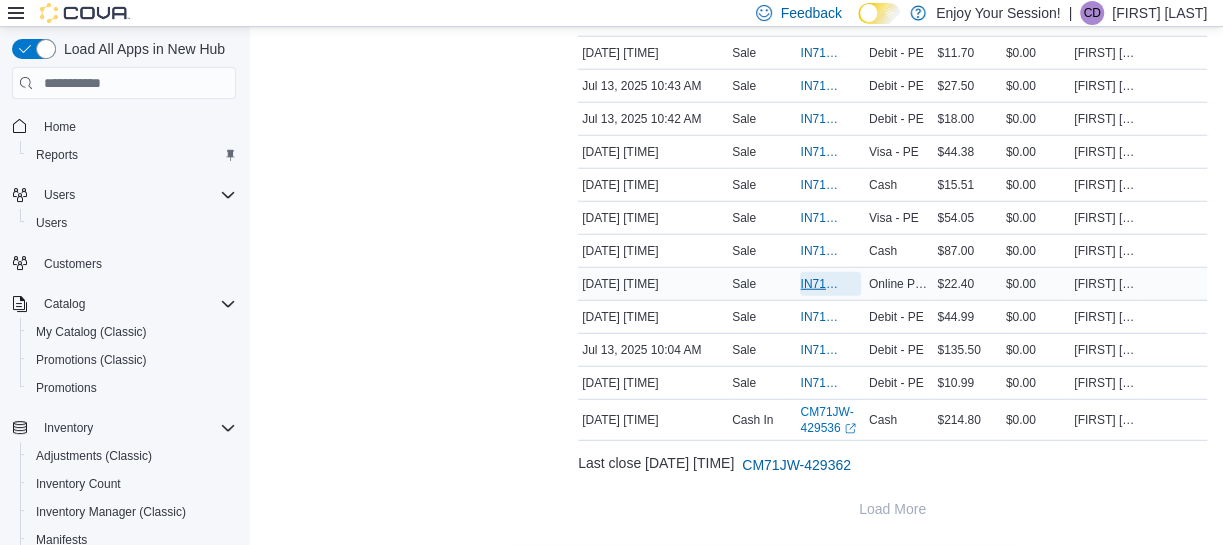 click on "IN71JW-7218366" at bounding box center (830, 284) 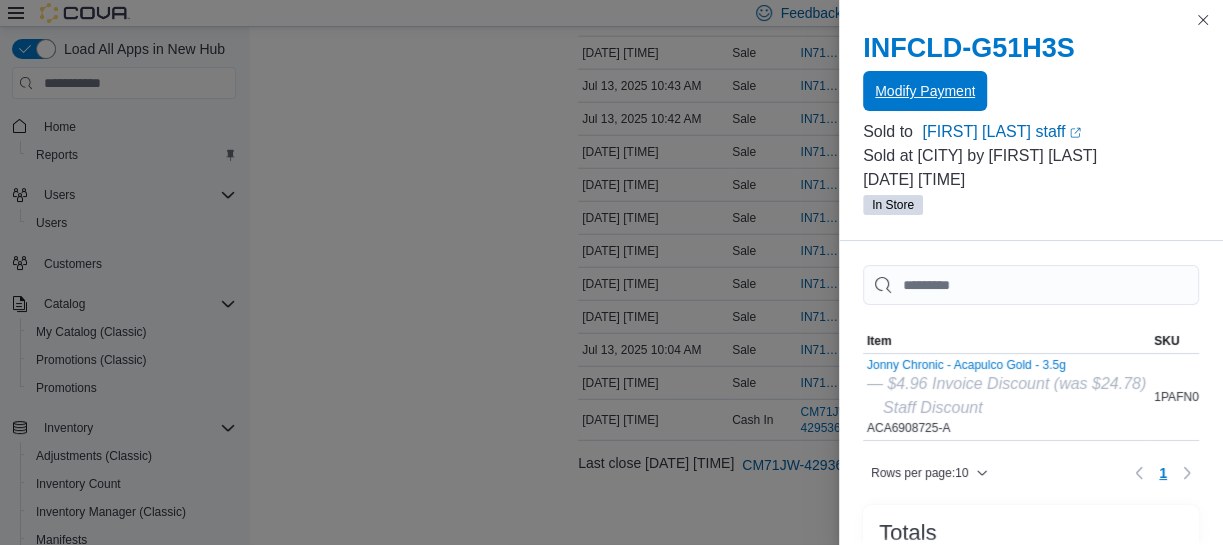 click on "Modify Payment" at bounding box center [925, 91] 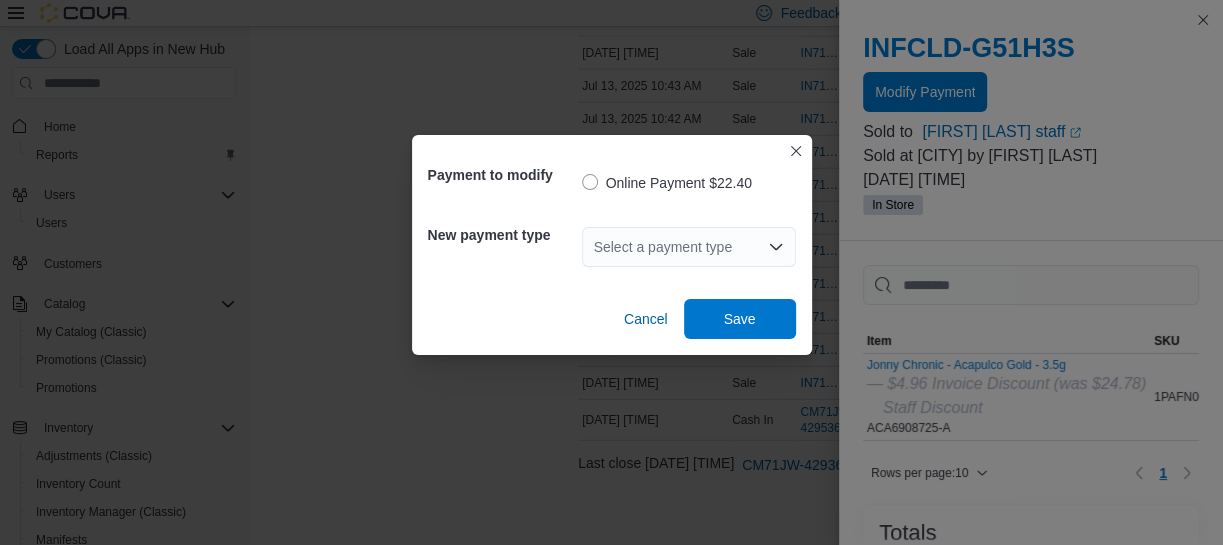 click on "Select a payment type" at bounding box center (689, 247) 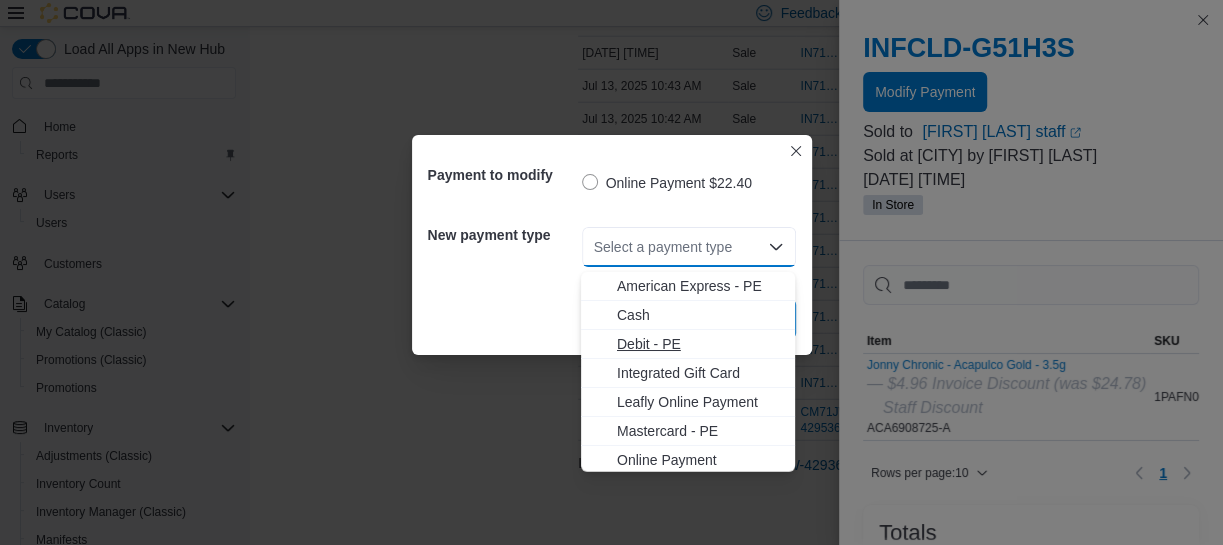 click on "Debit - PE" at bounding box center (700, 344) 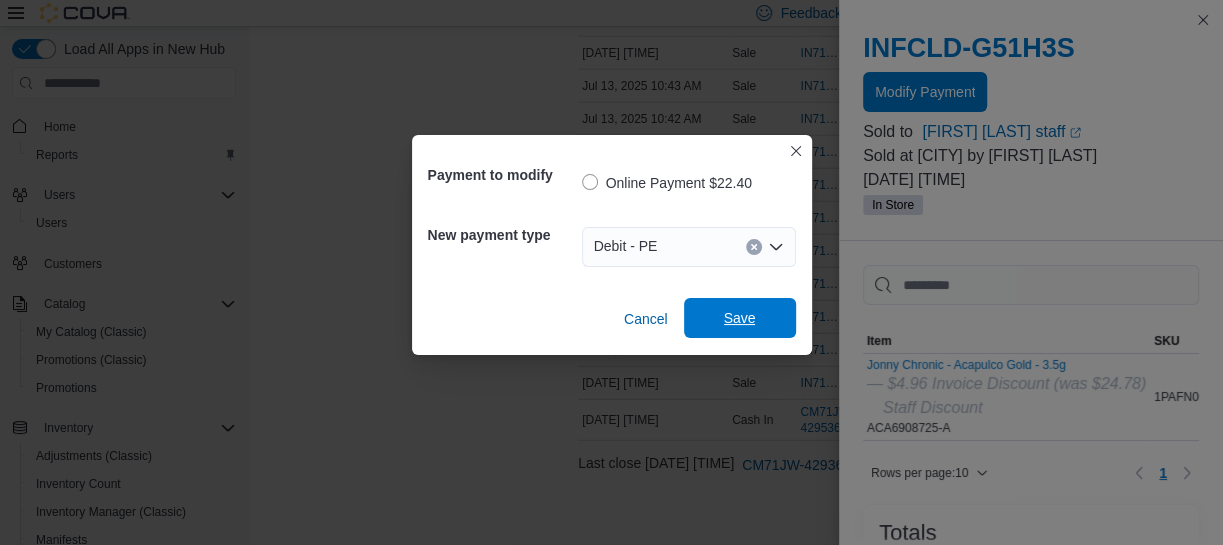click on "Save" at bounding box center [740, 318] 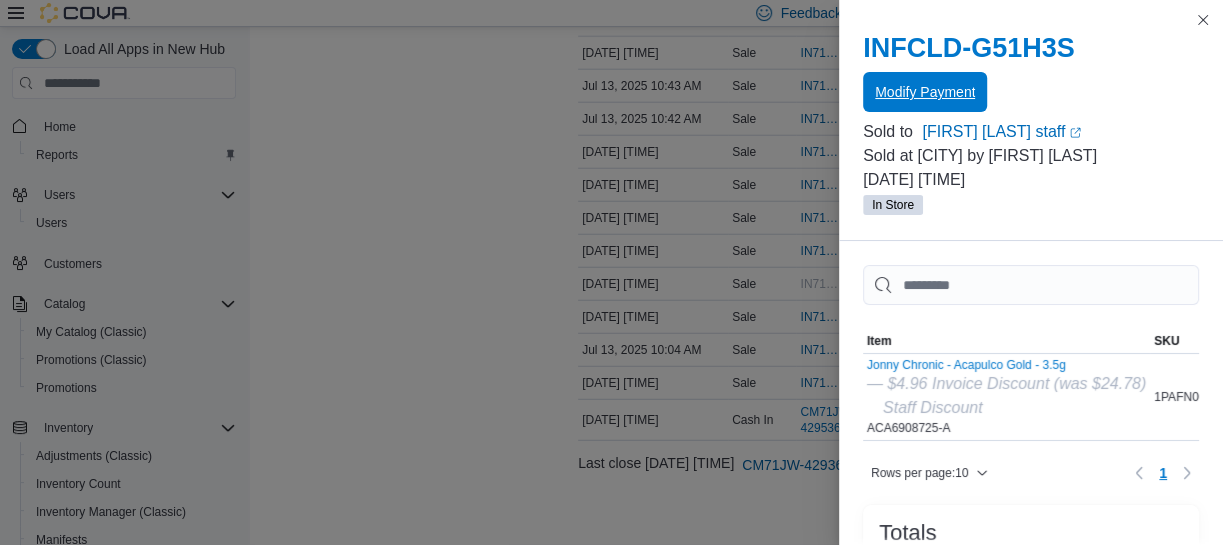scroll, scrollTop: 0, scrollLeft: 0, axis: both 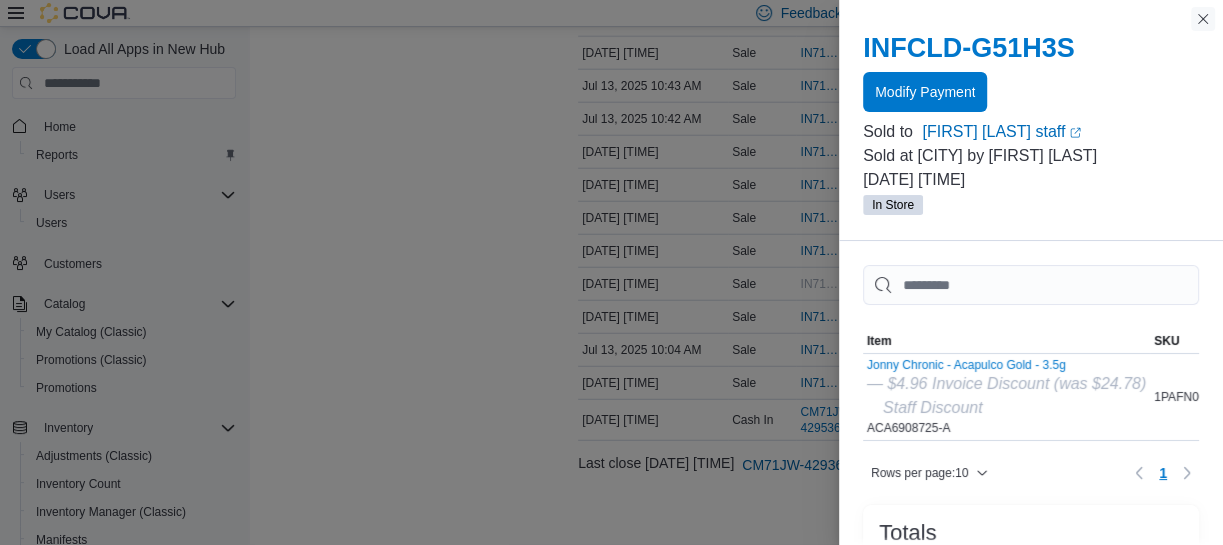 click at bounding box center [1203, 19] 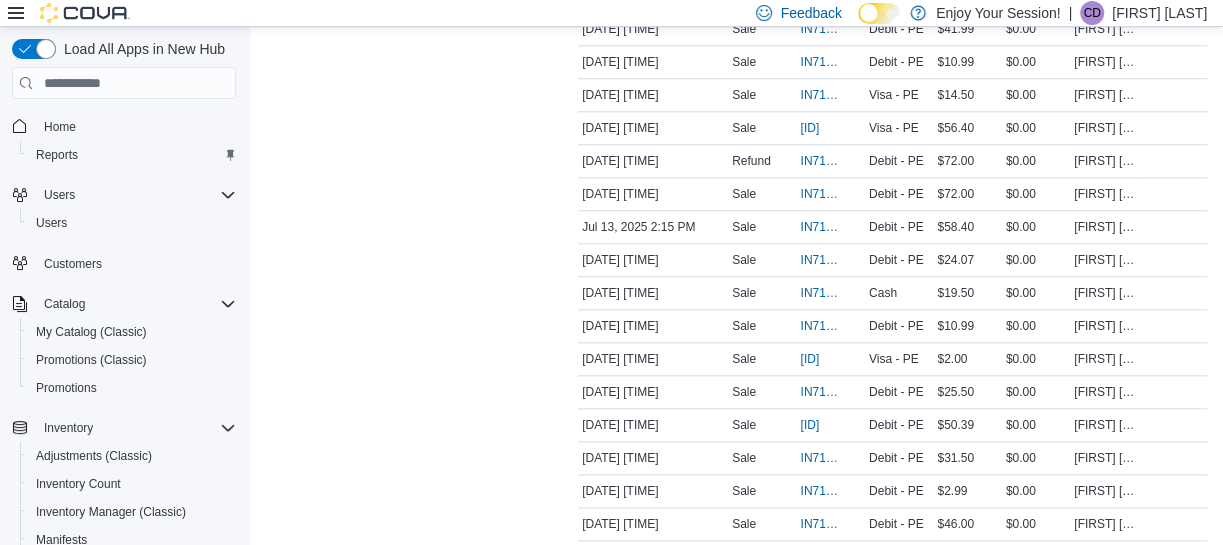 scroll, scrollTop: 0, scrollLeft: 0, axis: both 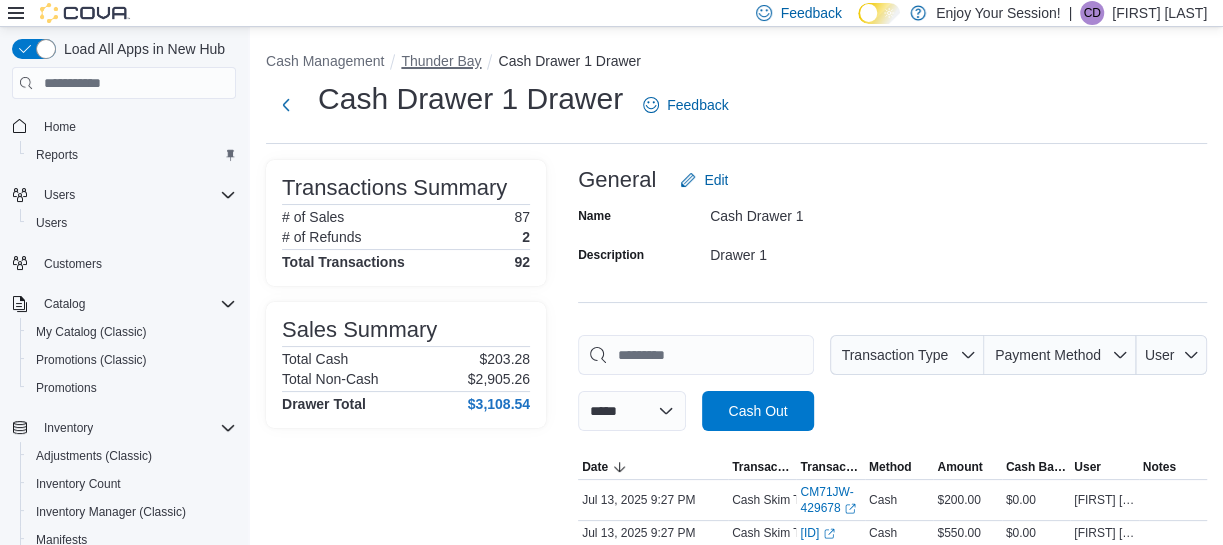click on "Thunder Bay" at bounding box center [441, 61] 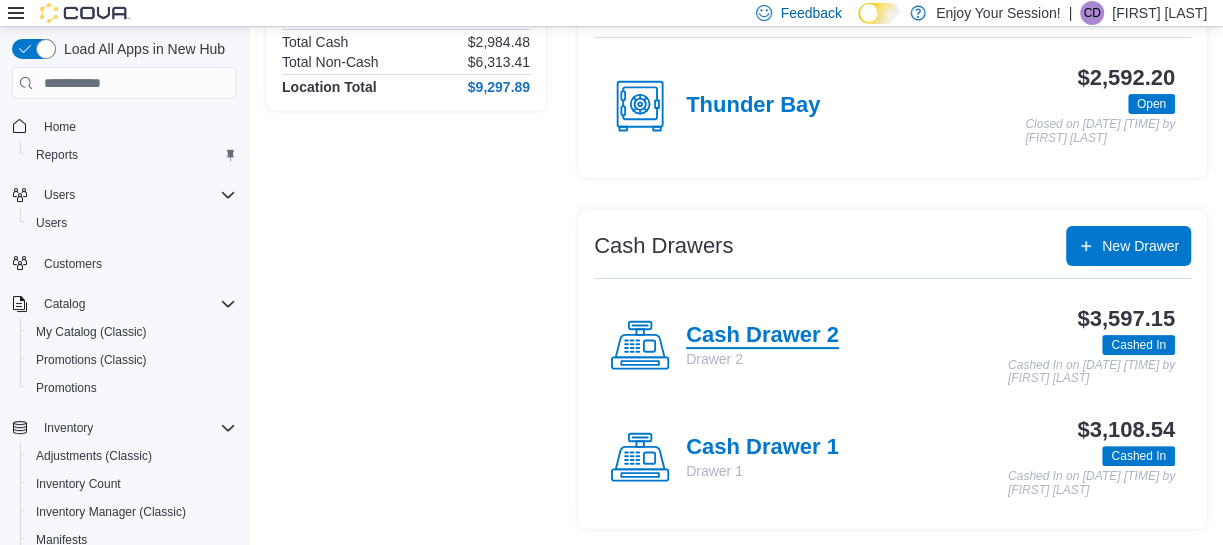 click on "Cash Drawer 2" at bounding box center (762, 336) 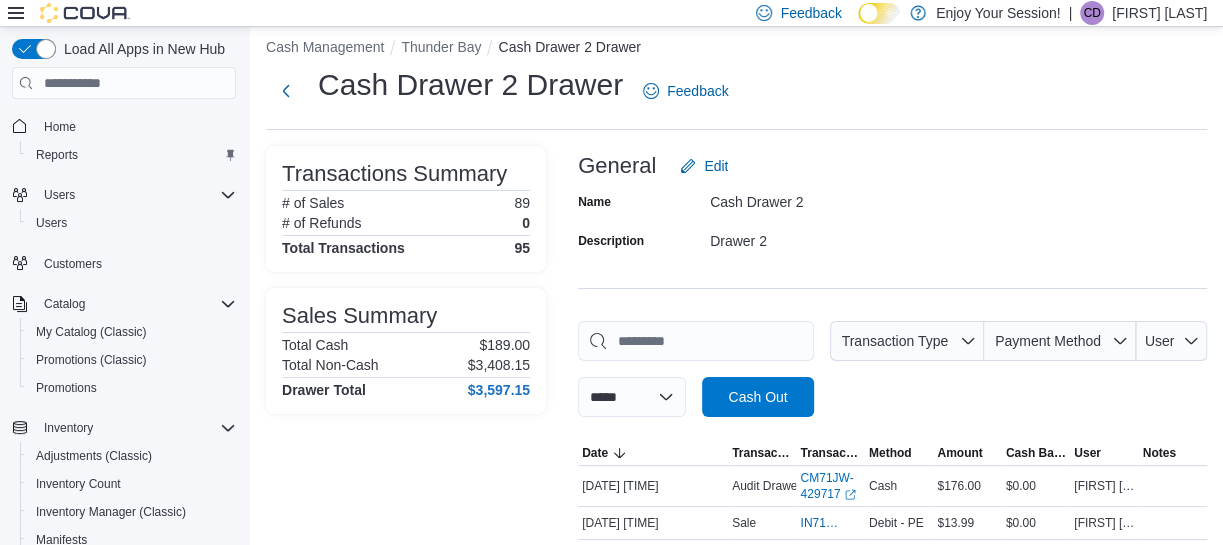 scroll, scrollTop: 207, scrollLeft: 0, axis: vertical 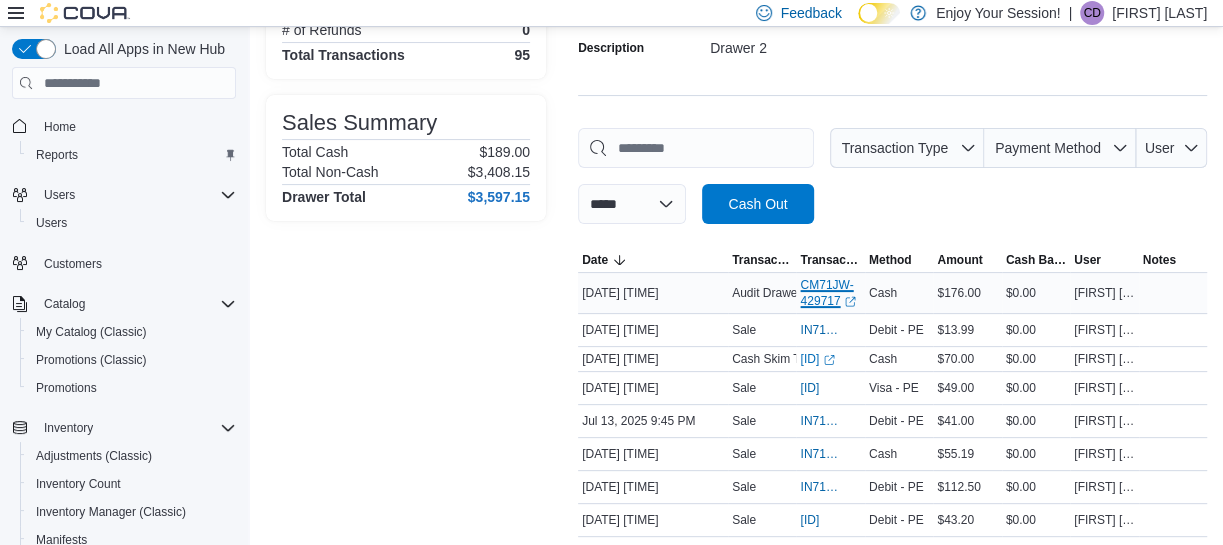 click on "CM71JW-429717 (opens in a new tab or window)" at bounding box center (830, 293) 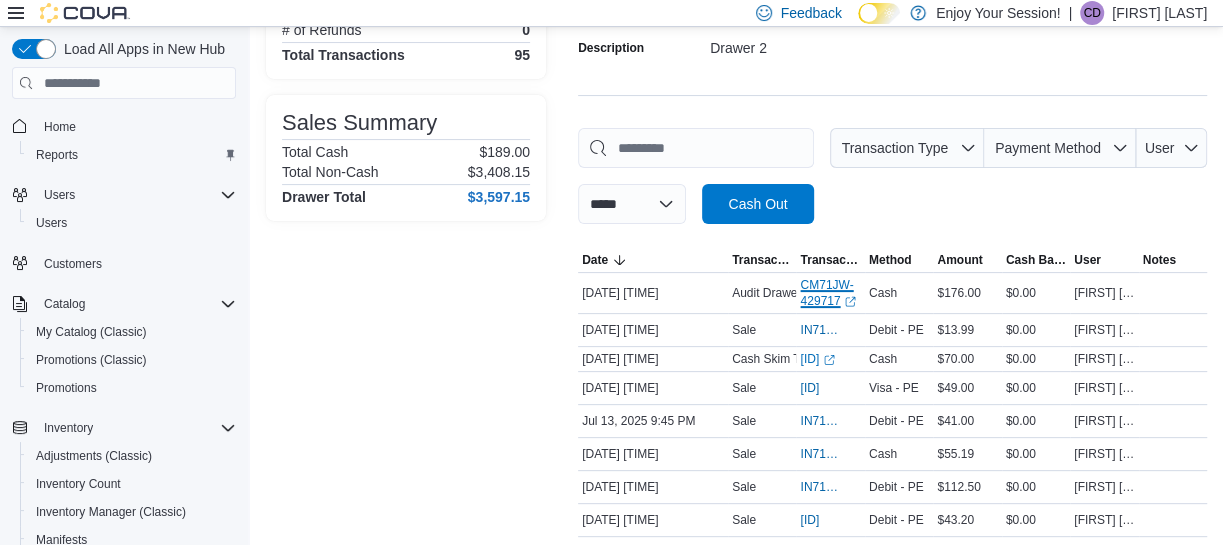 scroll, scrollTop: 0, scrollLeft: 0, axis: both 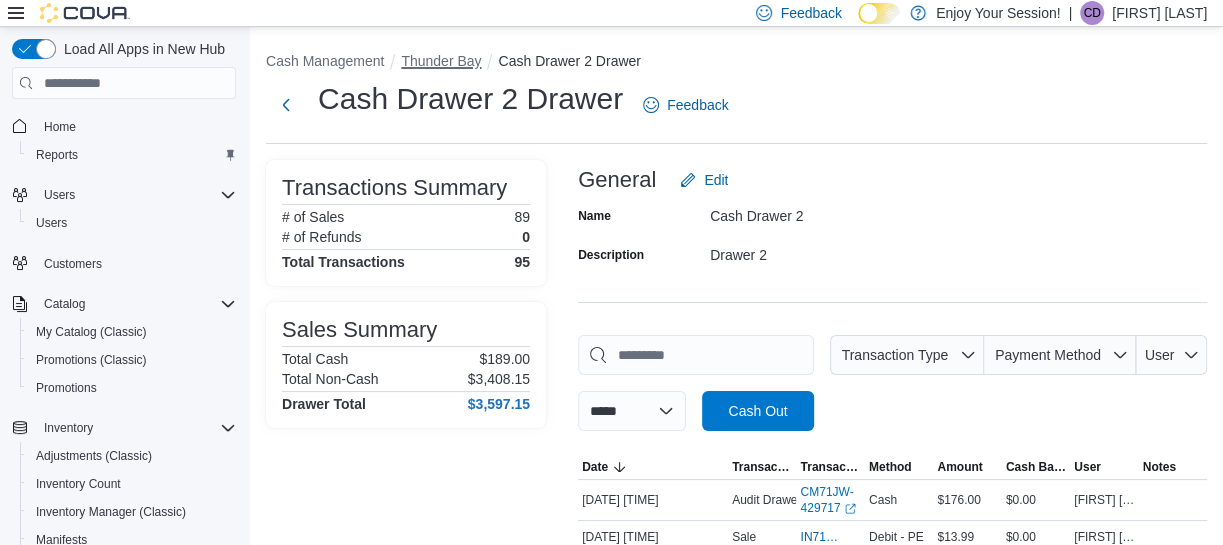 click on "Thunder Bay" at bounding box center [441, 61] 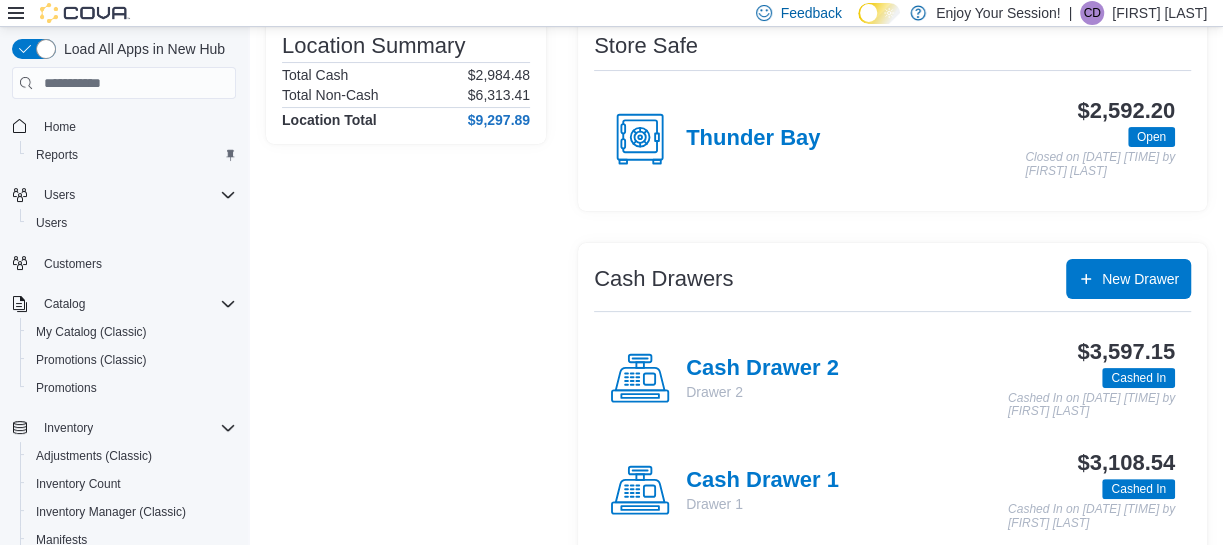 scroll, scrollTop: 175, scrollLeft: 0, axis: vertical 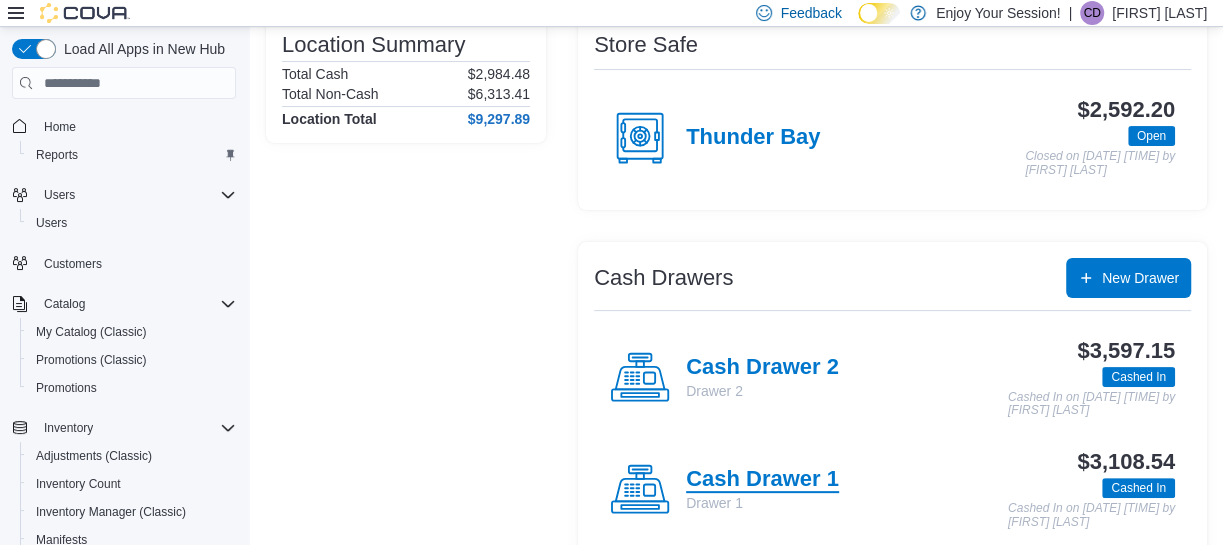click on "Cash Drawer 1" at bounding box center [762, 480] 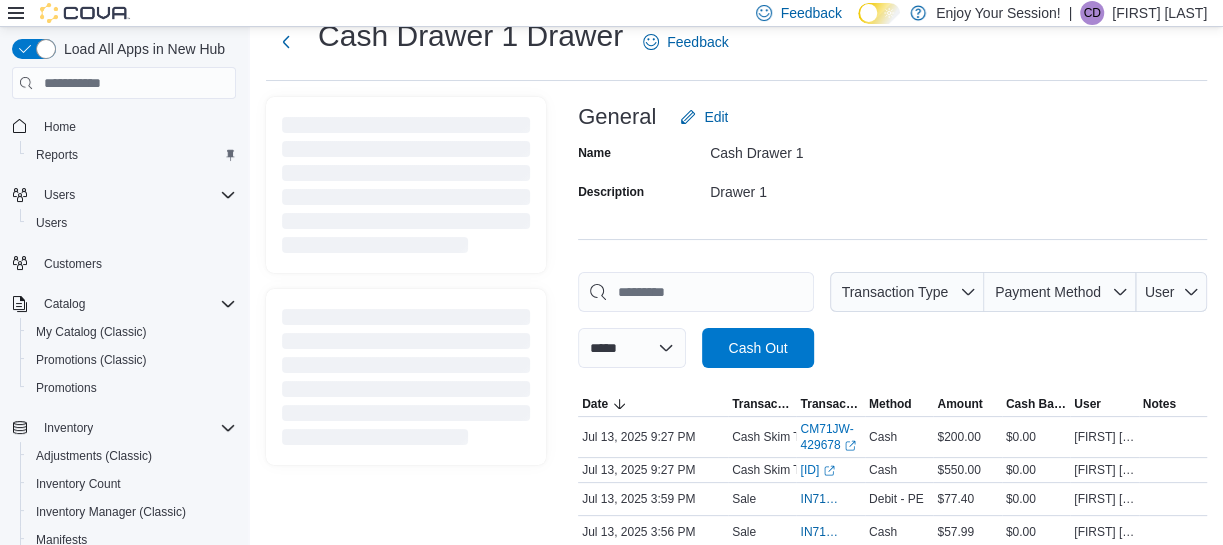 scroll, scrollTop: 175, scrollLeft: 0, axis: vertical 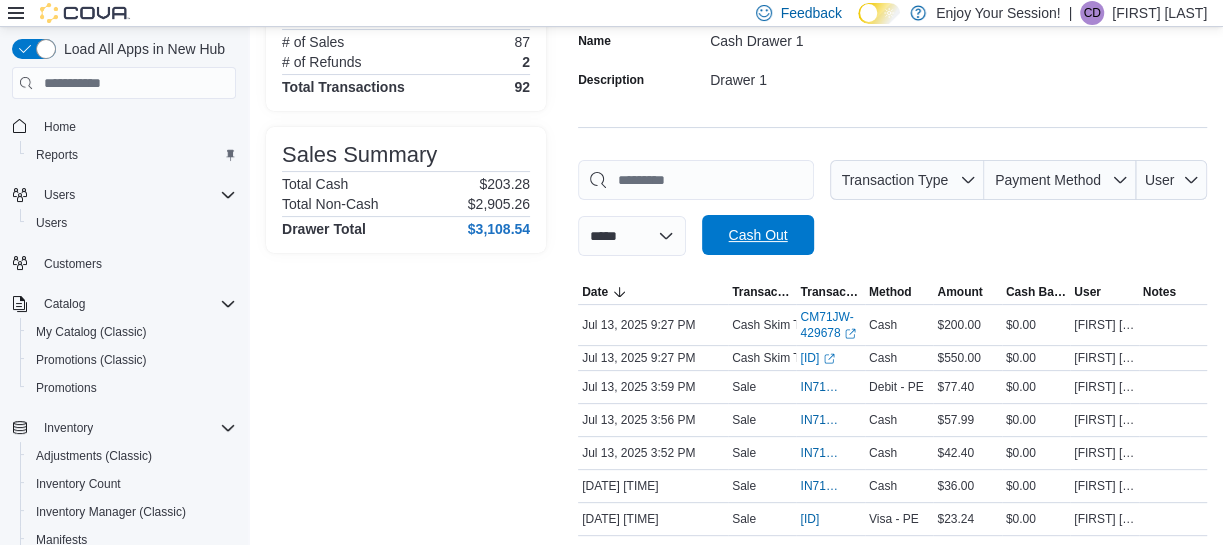 click on "Cash Out" at bounding box center [757, 235] 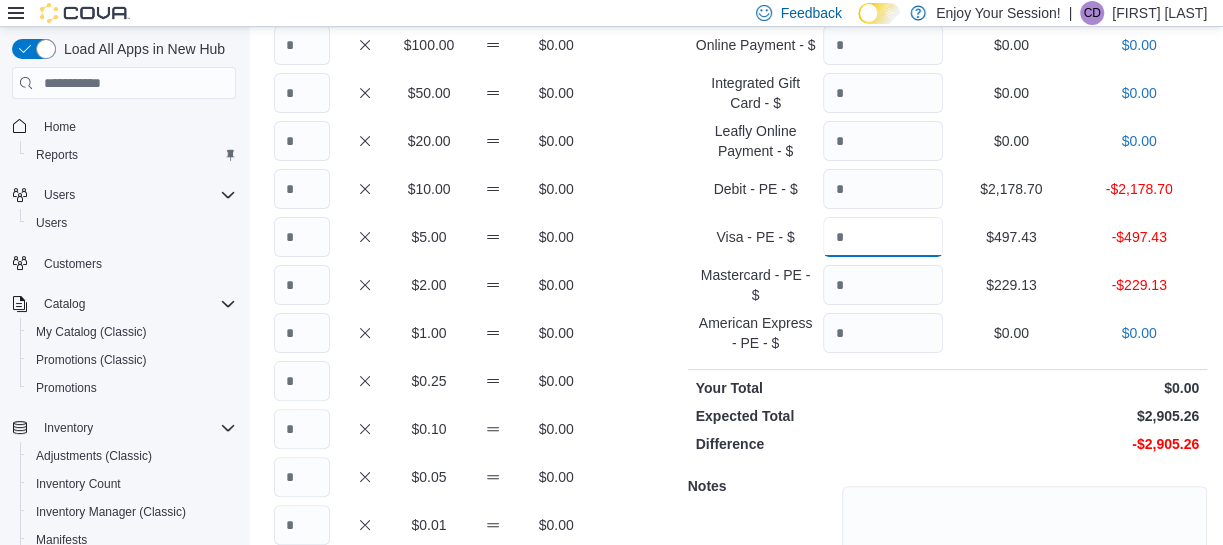 click at bounding box center [883, 237] 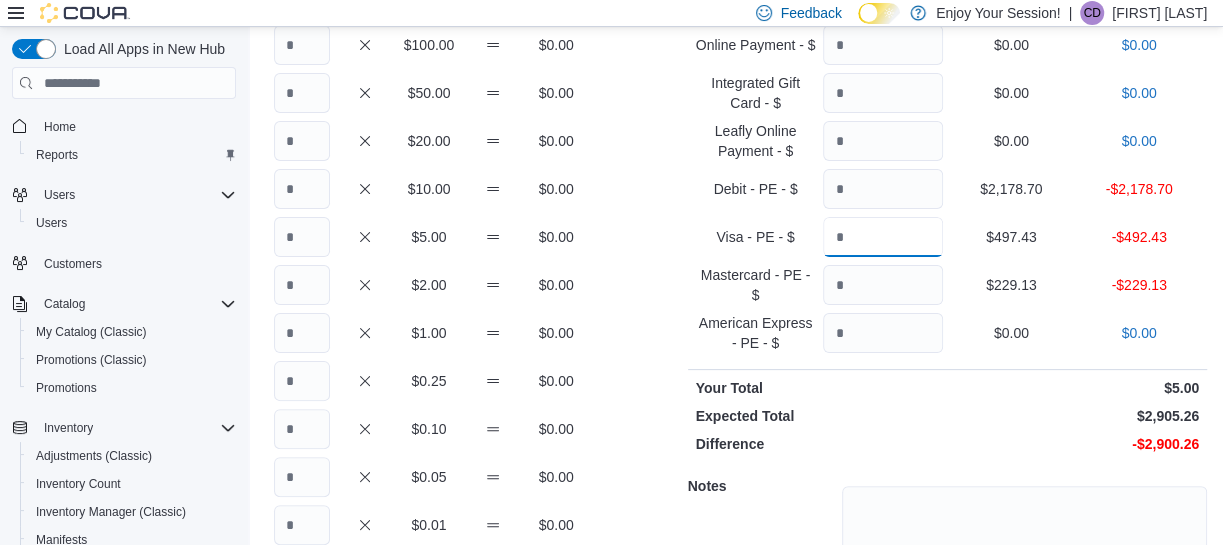 click on "*" at bounding box center (883, 237) 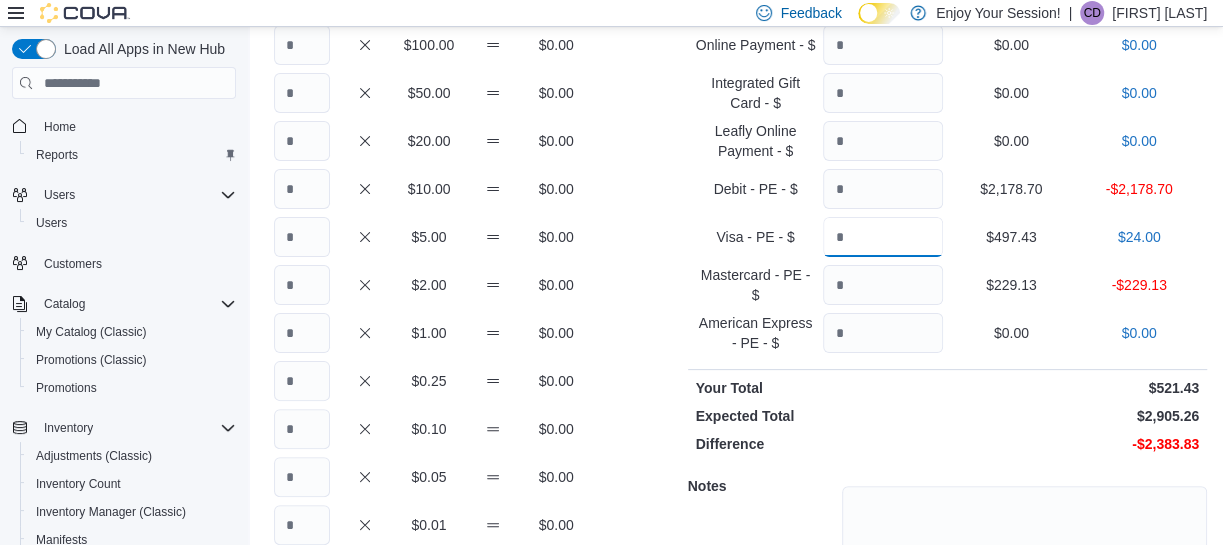 type on "******" 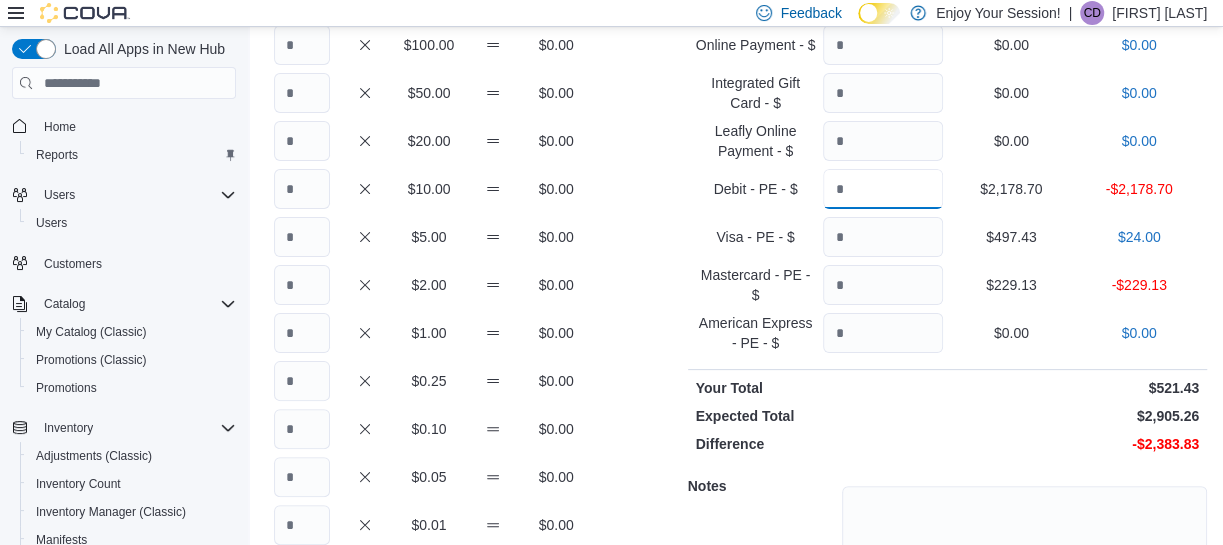 click at bounding box center (883, 189) 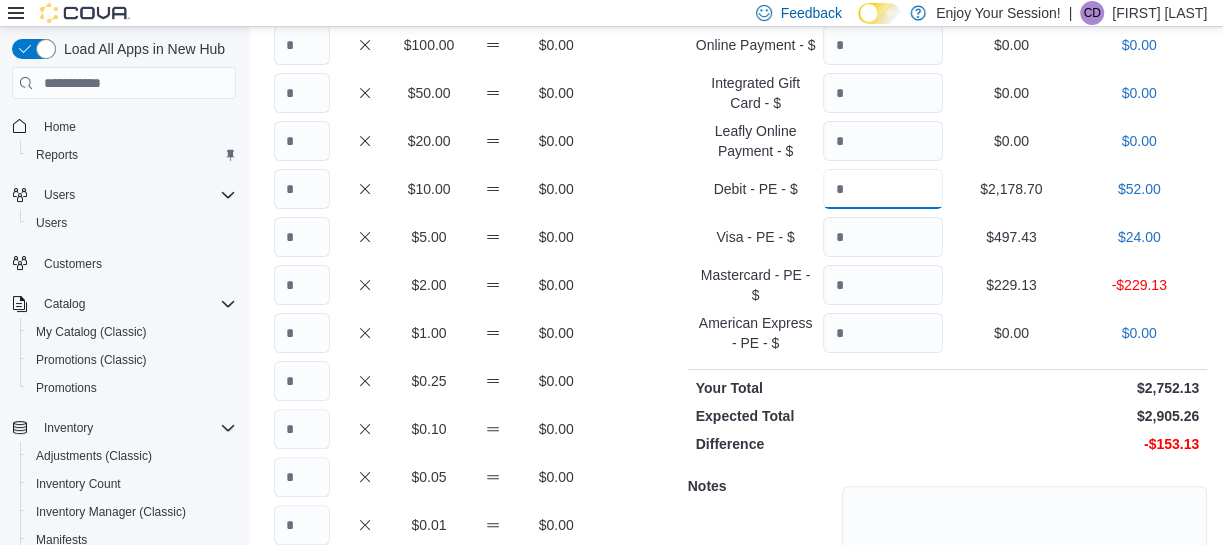 type on "*******" 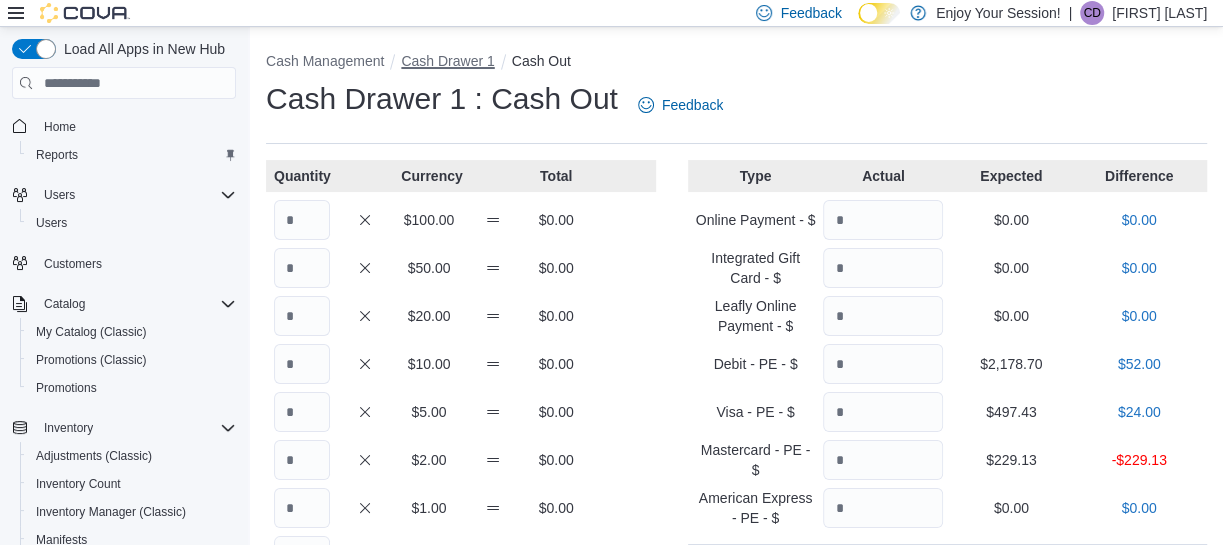click on "Cash Drawer 1" at bounding box center [447, 61] 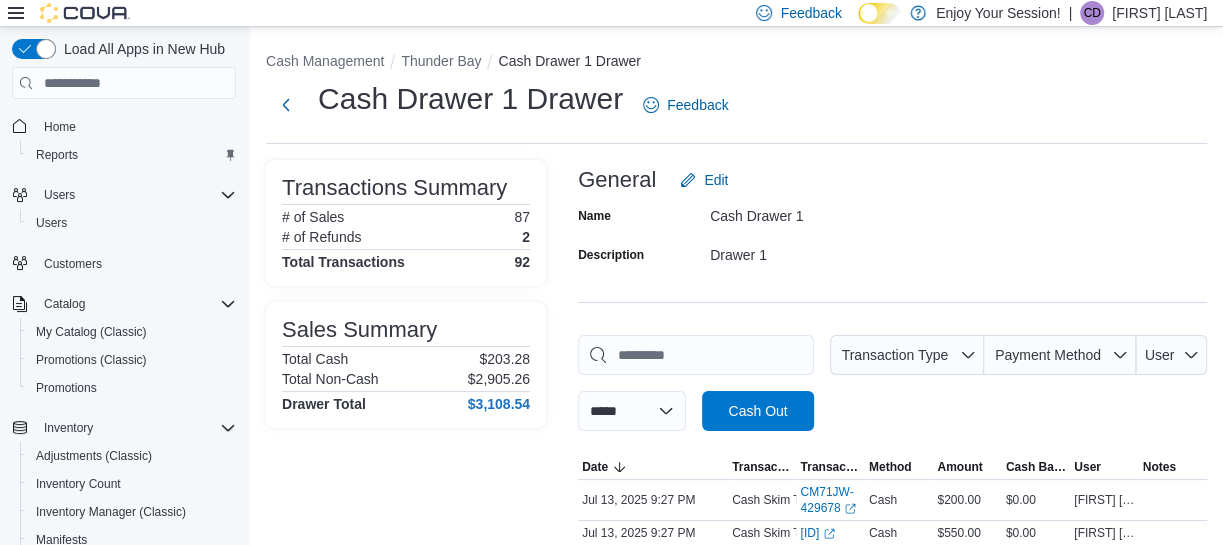 click on "Cash Drawer 1 Drawer Feedback" at bounding box center (736, 105) 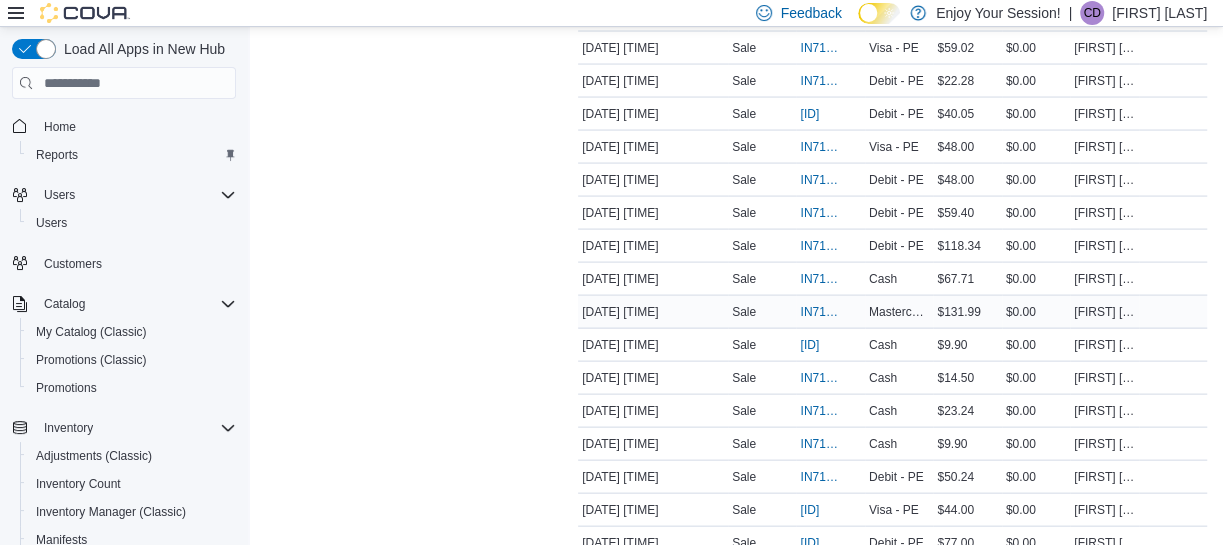 scroll, scrollTop: 2363, scrollLeft: 0, axis: vertical 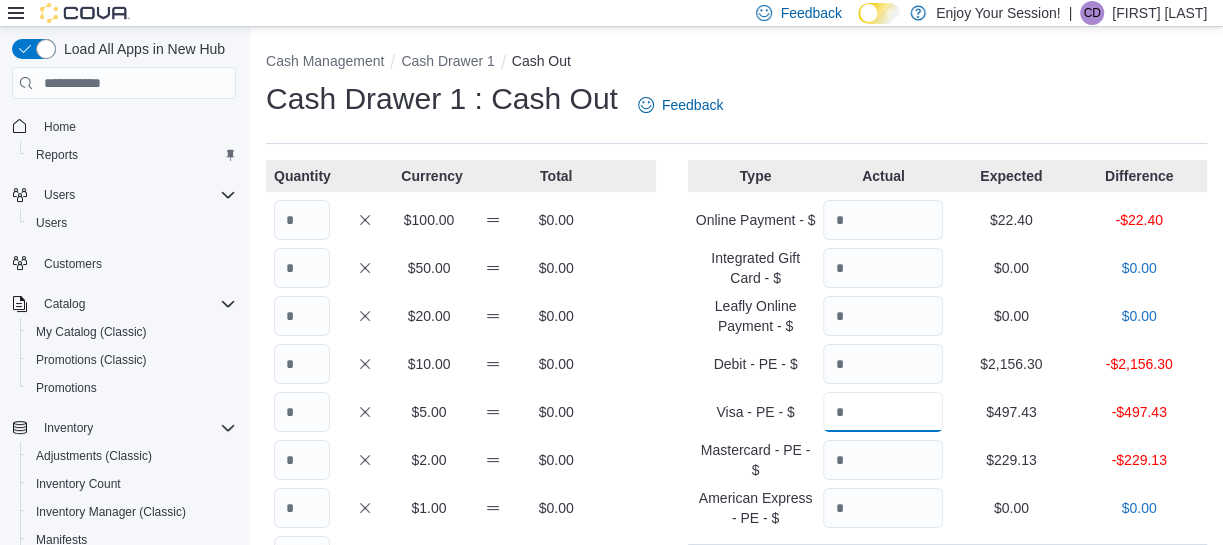 click at bounding box center (883, 412) 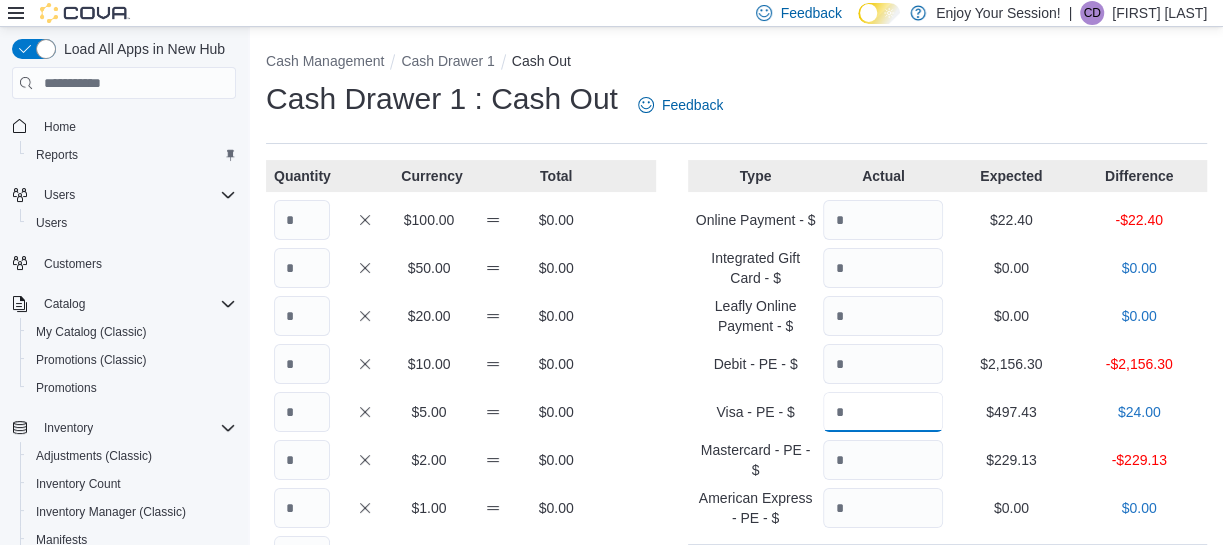 type on "******" 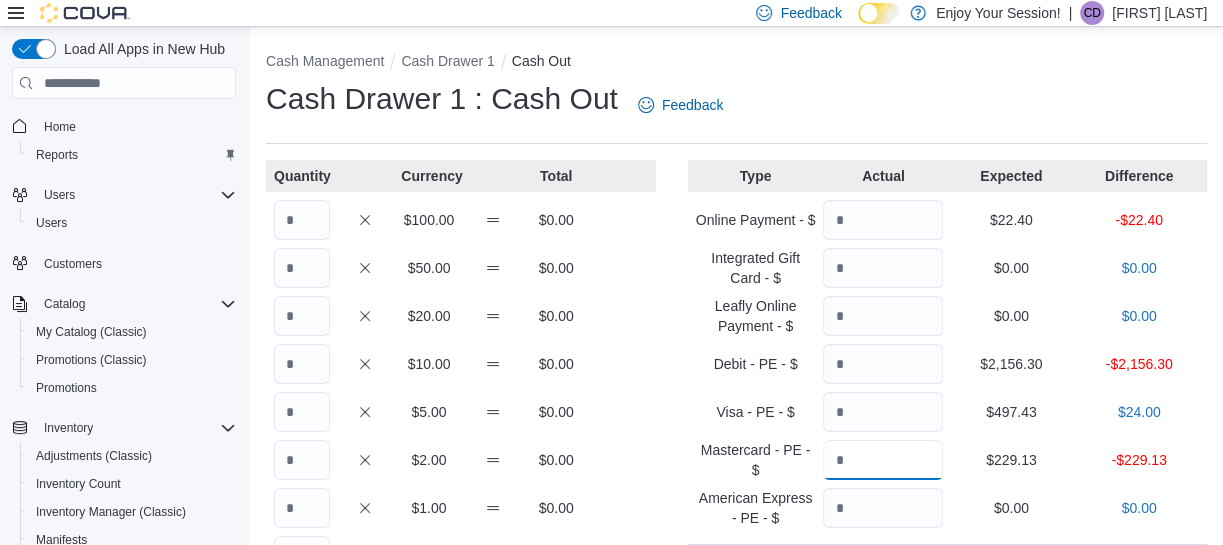 click at bounding box center [883, 460] 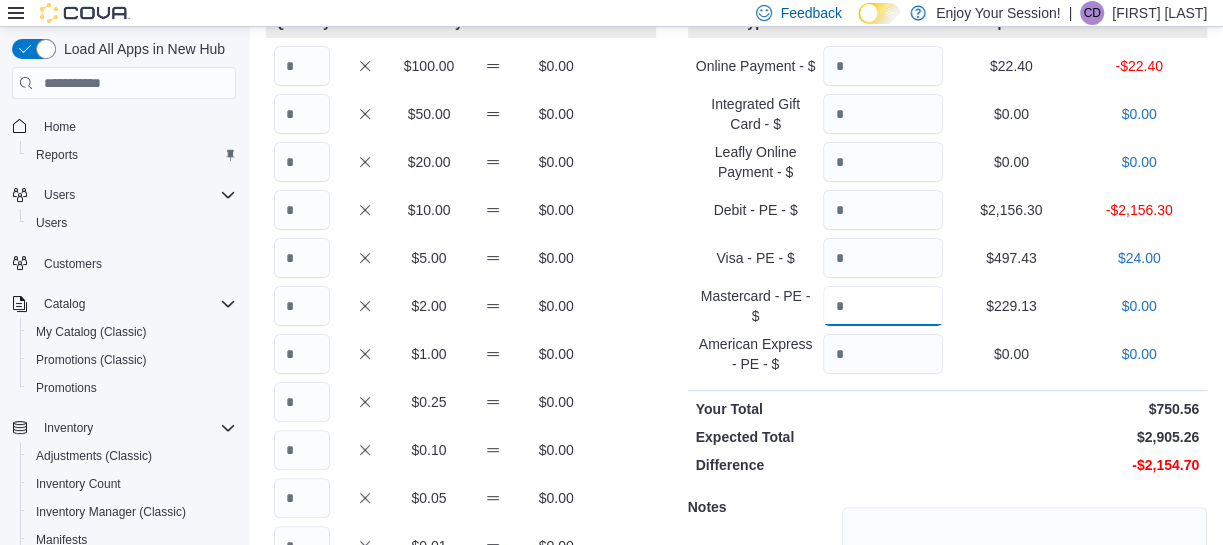 scroll, scrollTop: 154, scrollLeft: 0, axis: vertical 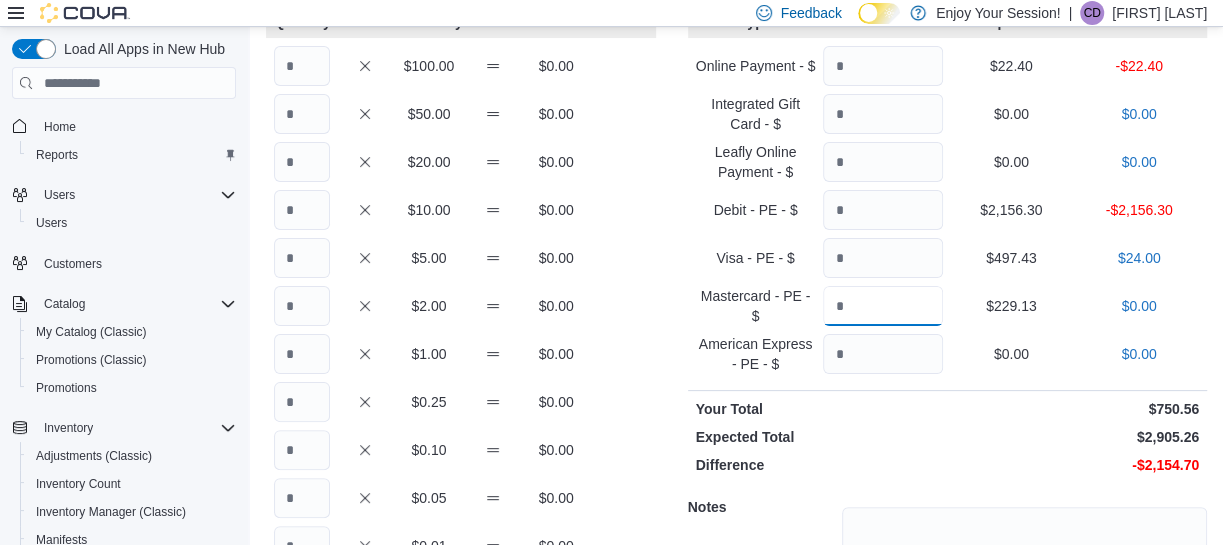 type on "******" 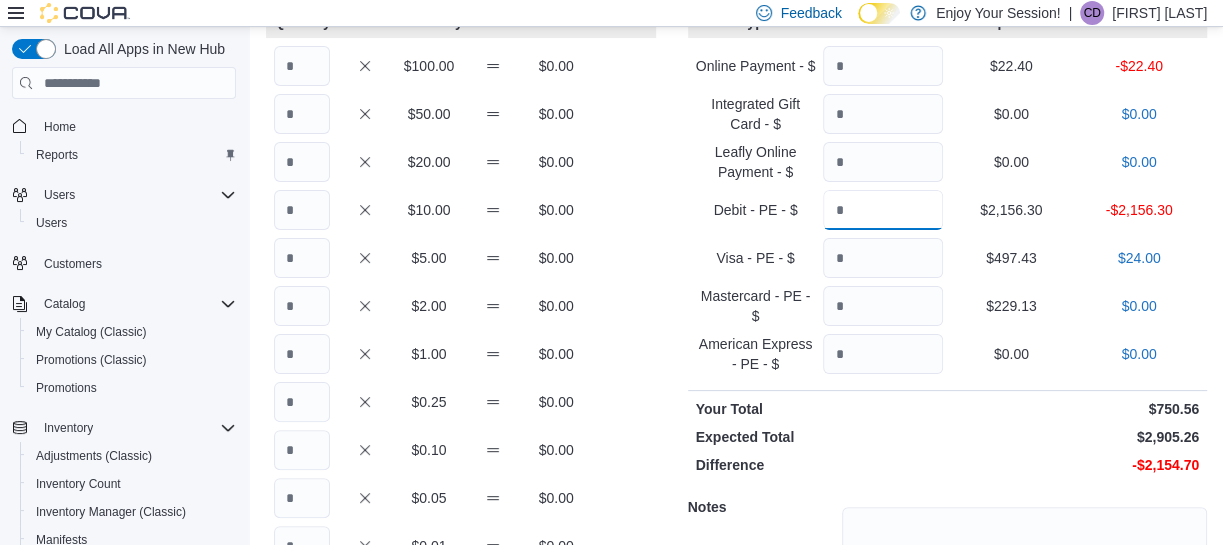 click at bounding box center [883, 210] 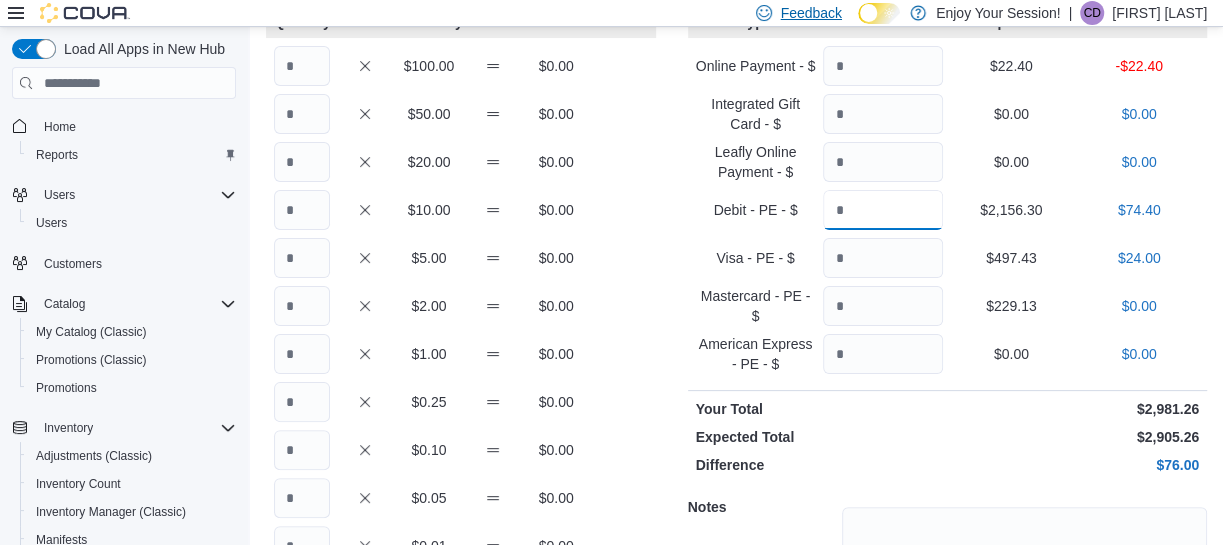 type on "*******" 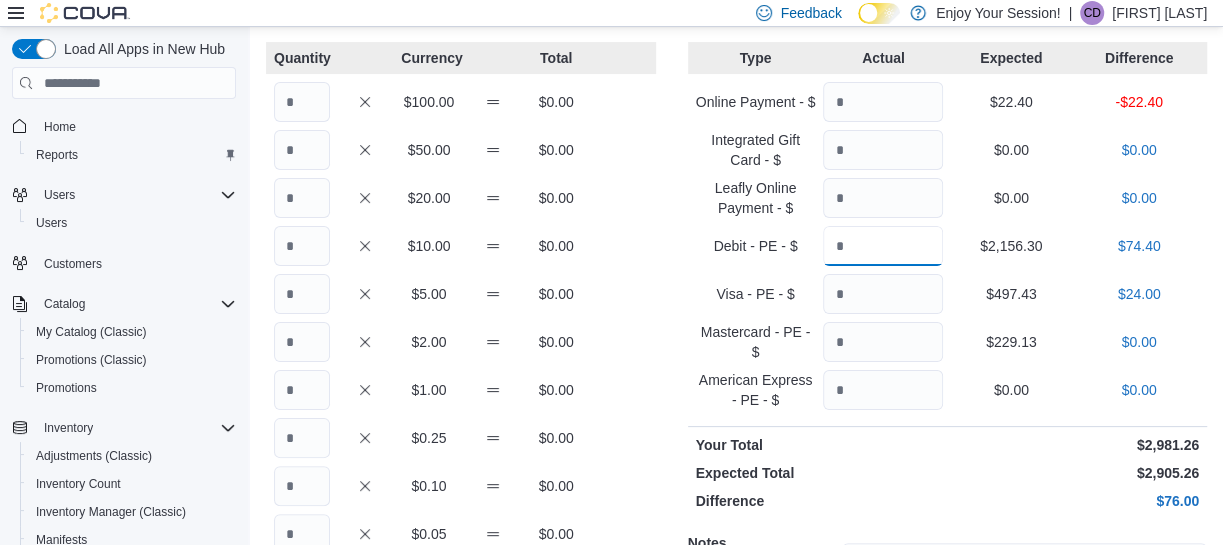 scroll, scrollTop: 117, scrollLeft: 0, axis: vertical 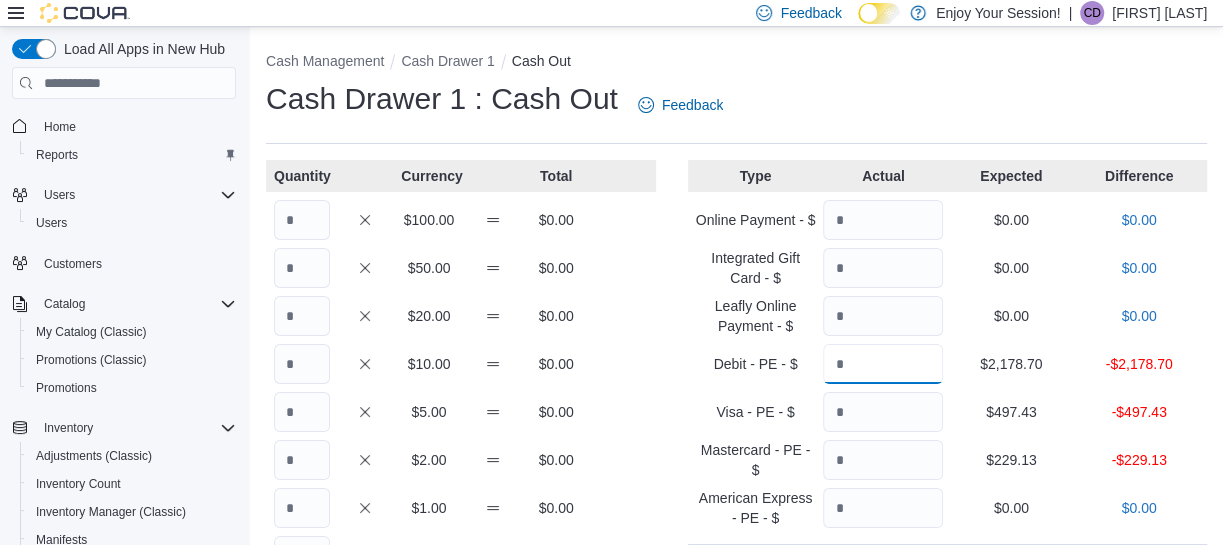 click at bounding box center (883, 364) 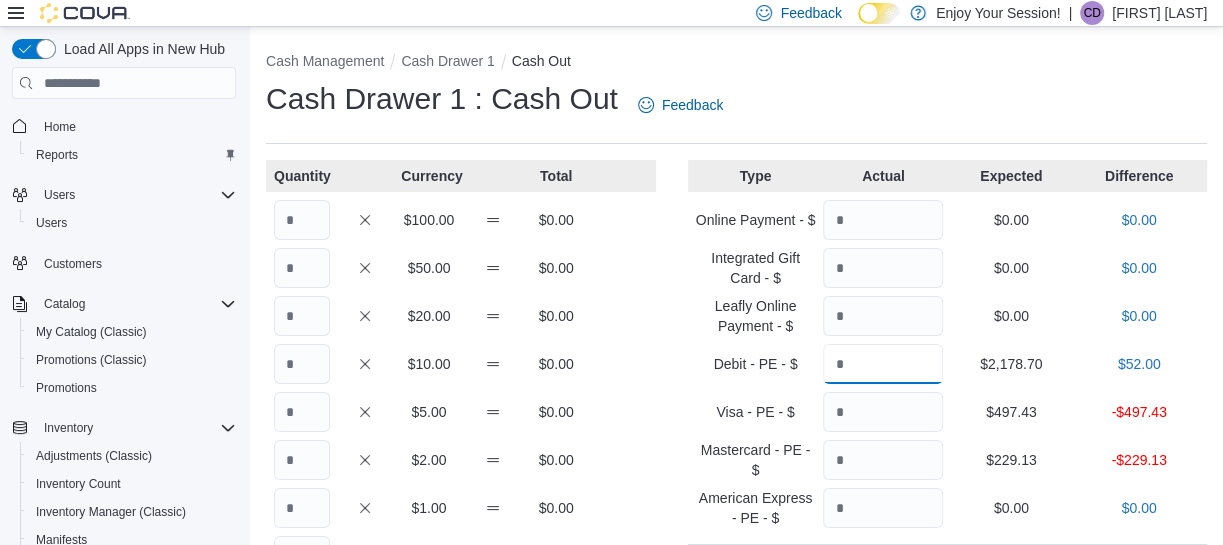 type on "*******" 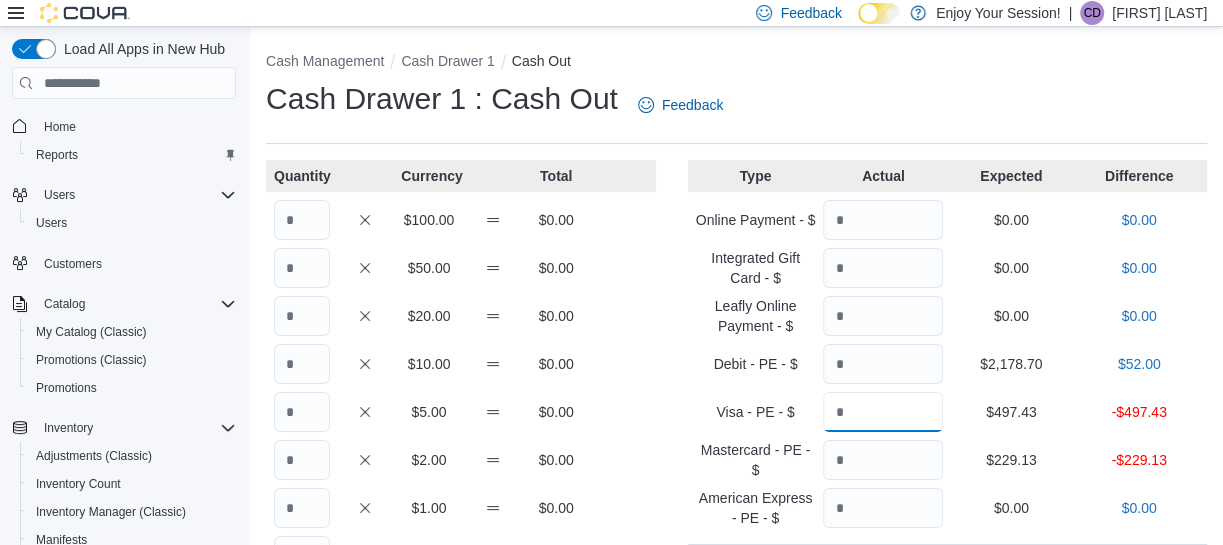 click at bounding box center [883, 412] 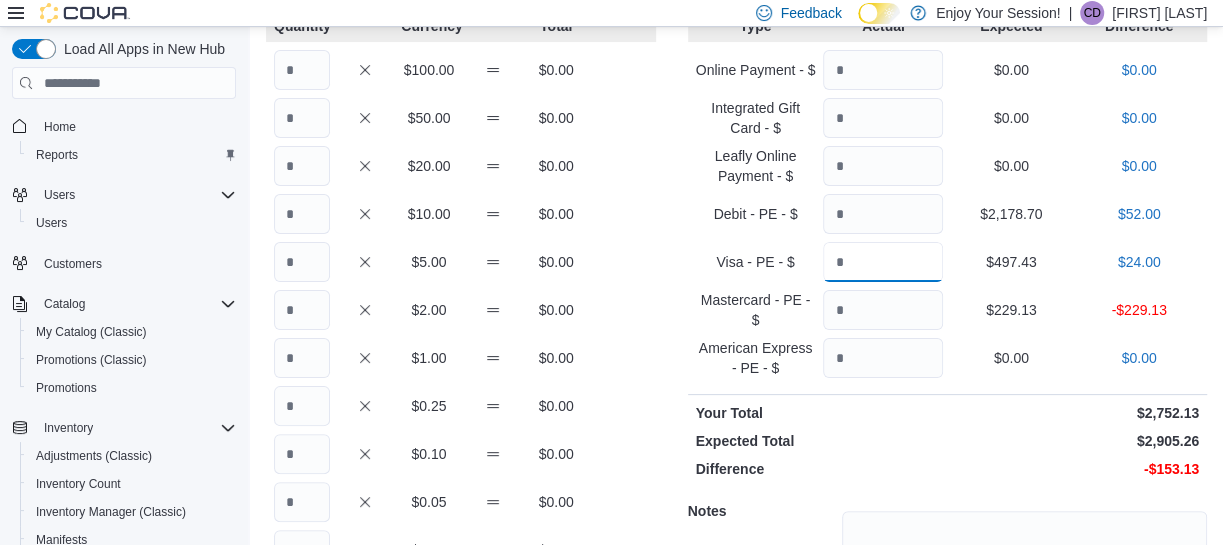 scroll, scrollTop: 158, scrollLeft: 0, axis: vertical 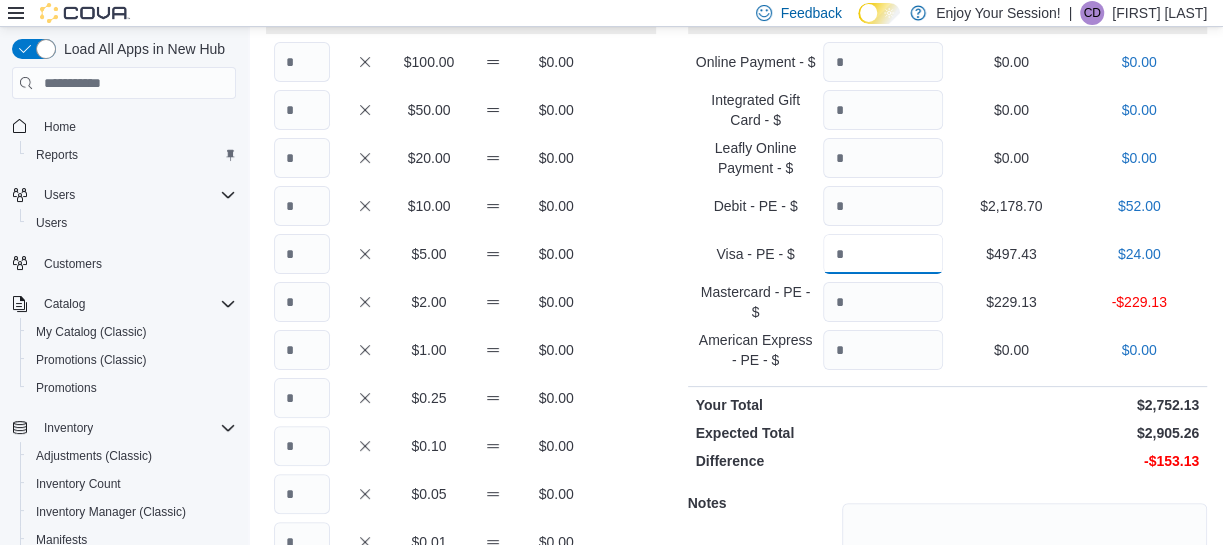 type on "******" 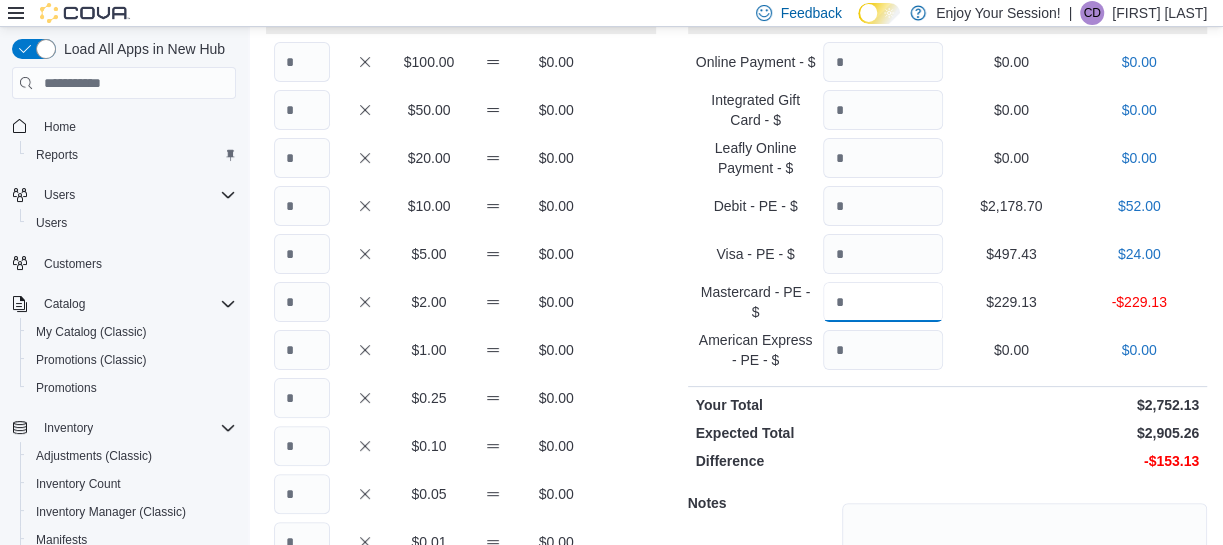 click at bounding box center [883, 302] 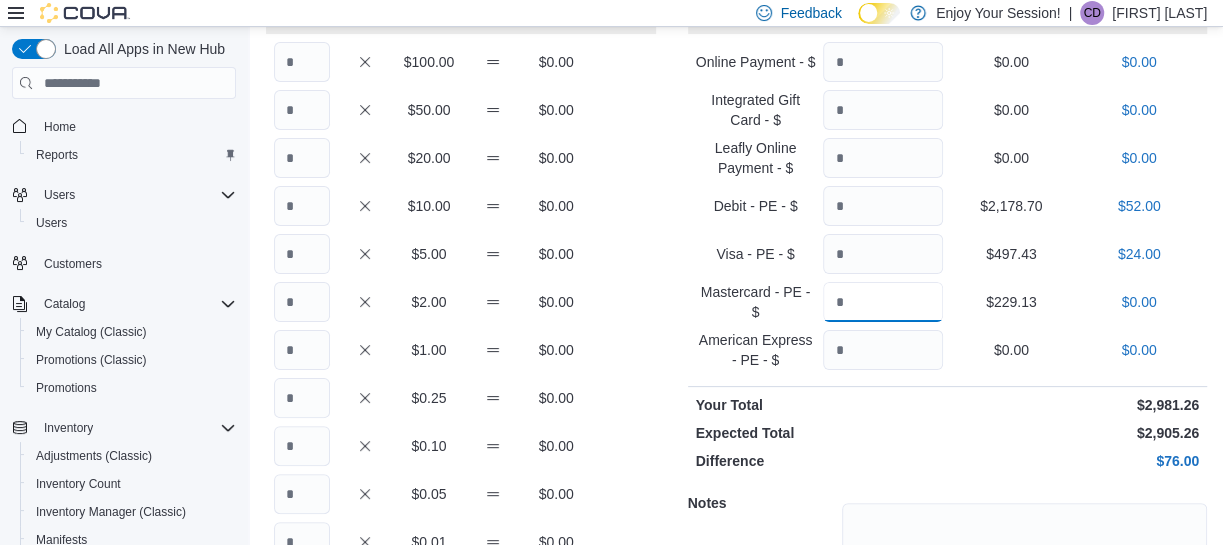 type on "******" 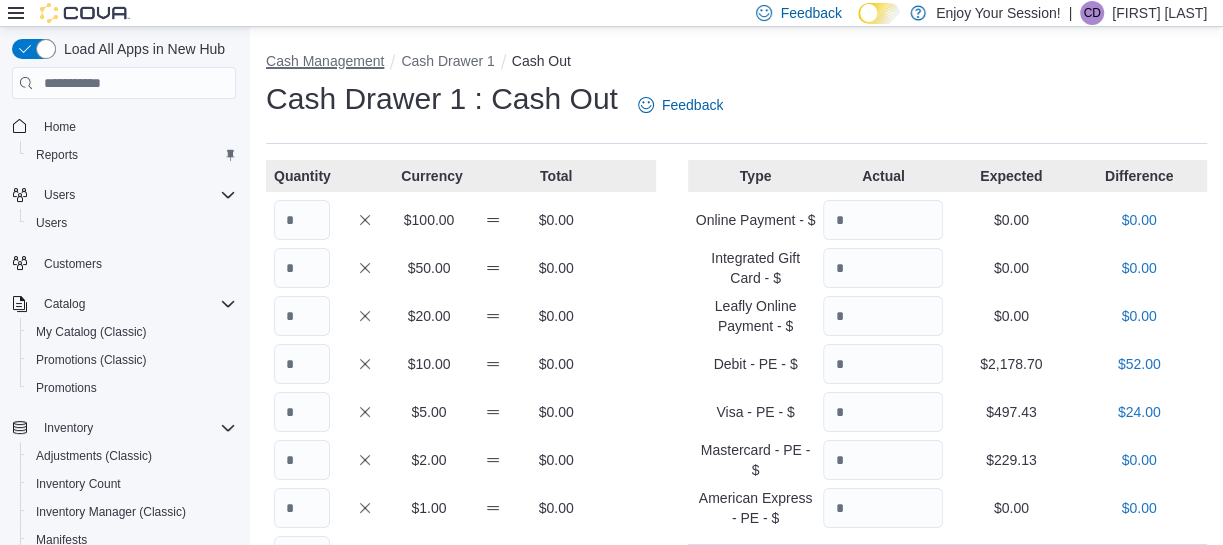 click on "Cash Management" at bounding box center [325, 61] 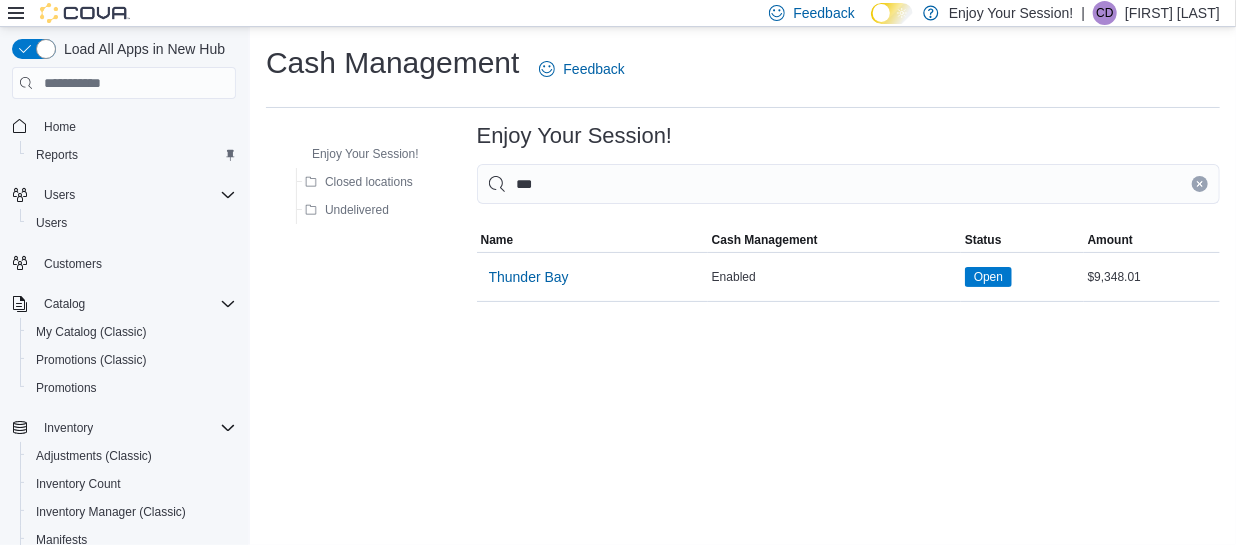 type on "****" 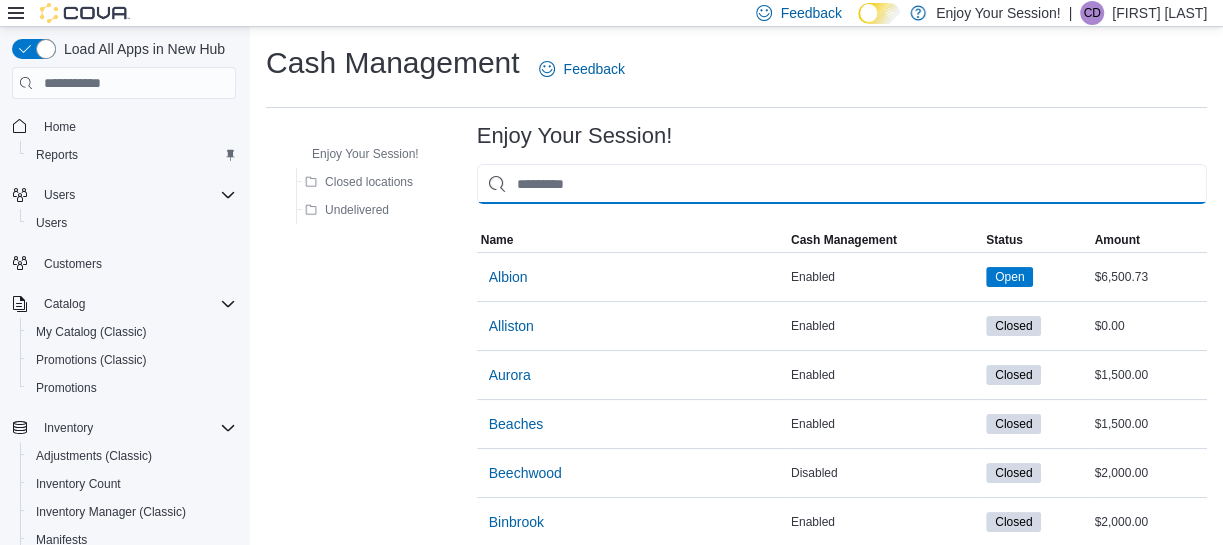 click at bounding box center [842, 184] 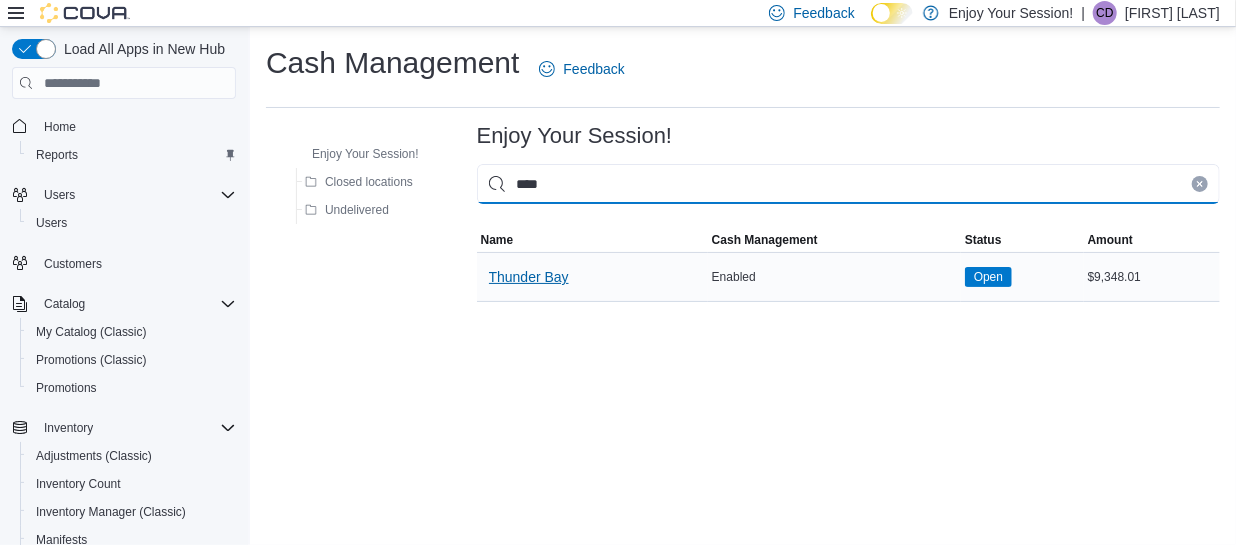 type on "****" 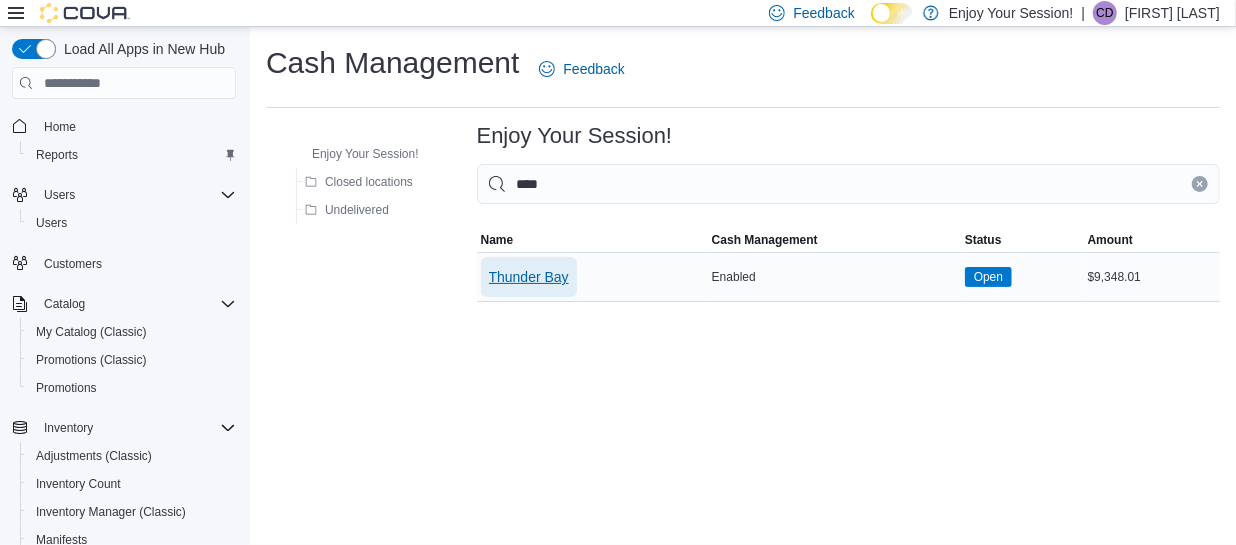 click on "Thunder Bay" at bounding box center (529, 277) 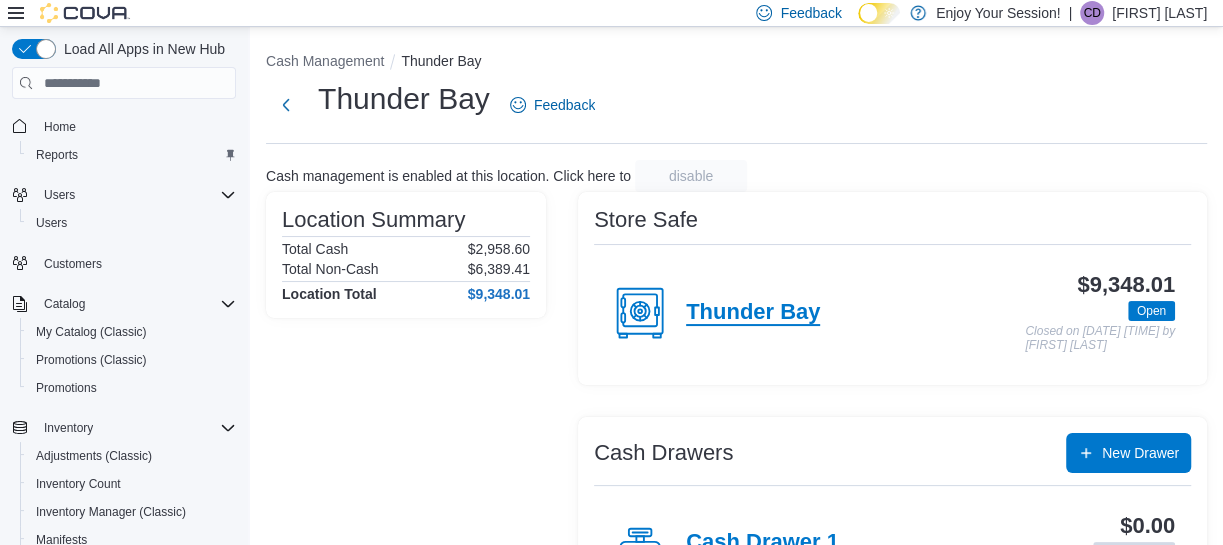 click on "Thunder Bay" at bounding box center [753, 313] 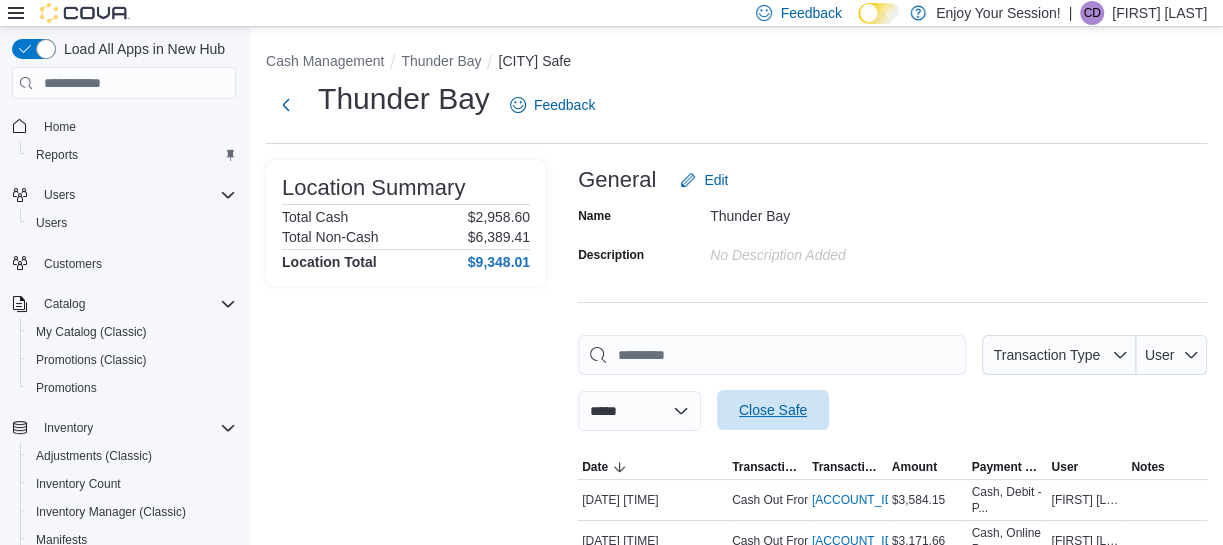 click on "Close Safe" at bounding box center [773, 410] 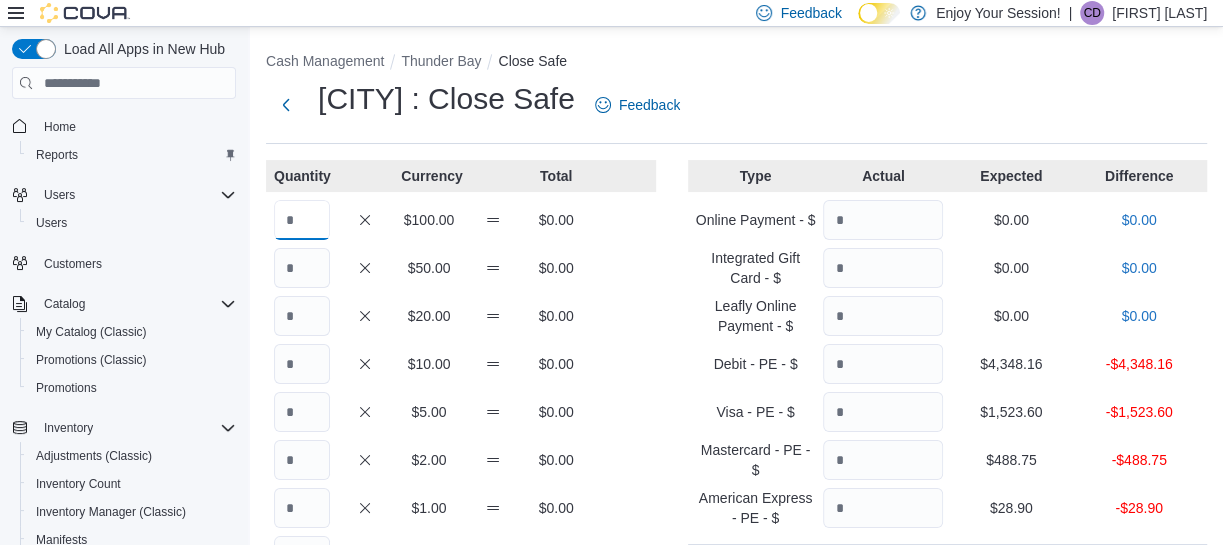 click at bounding box center [302, 220] 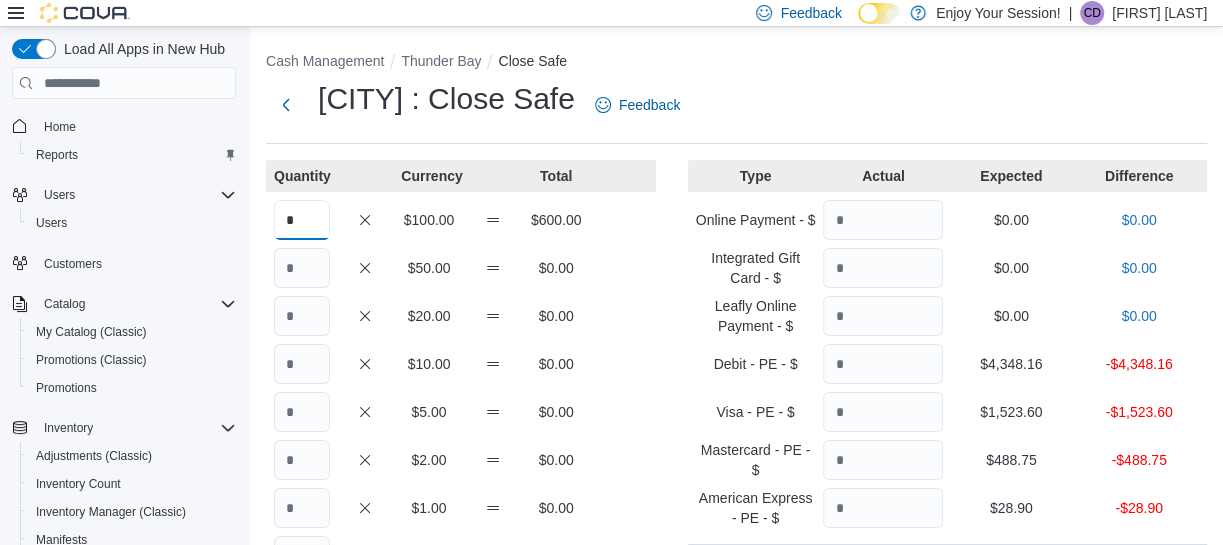 type on "*" 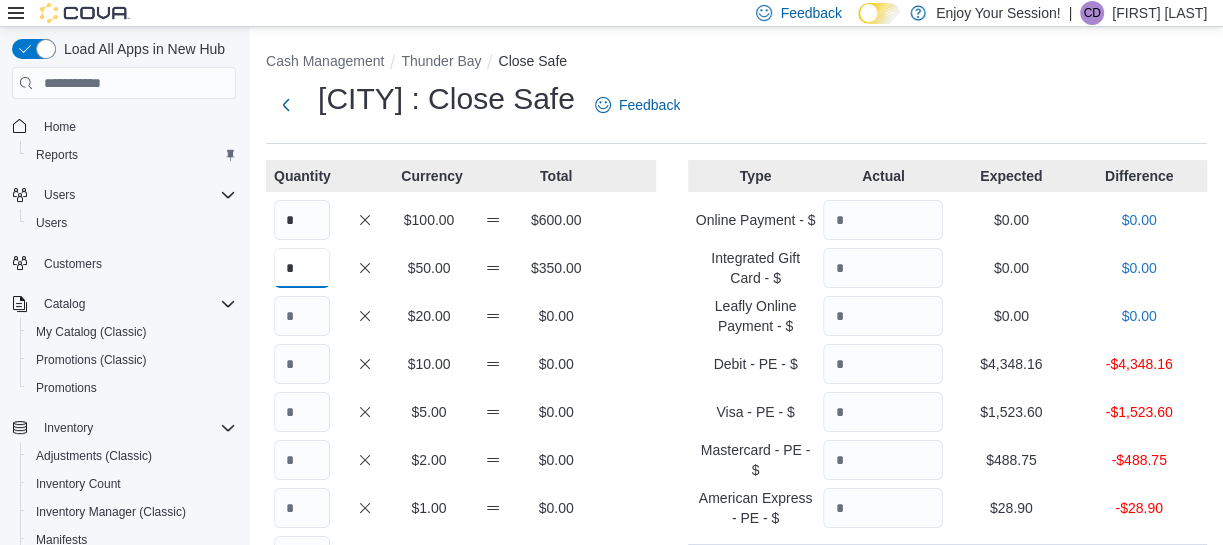 type on "*" 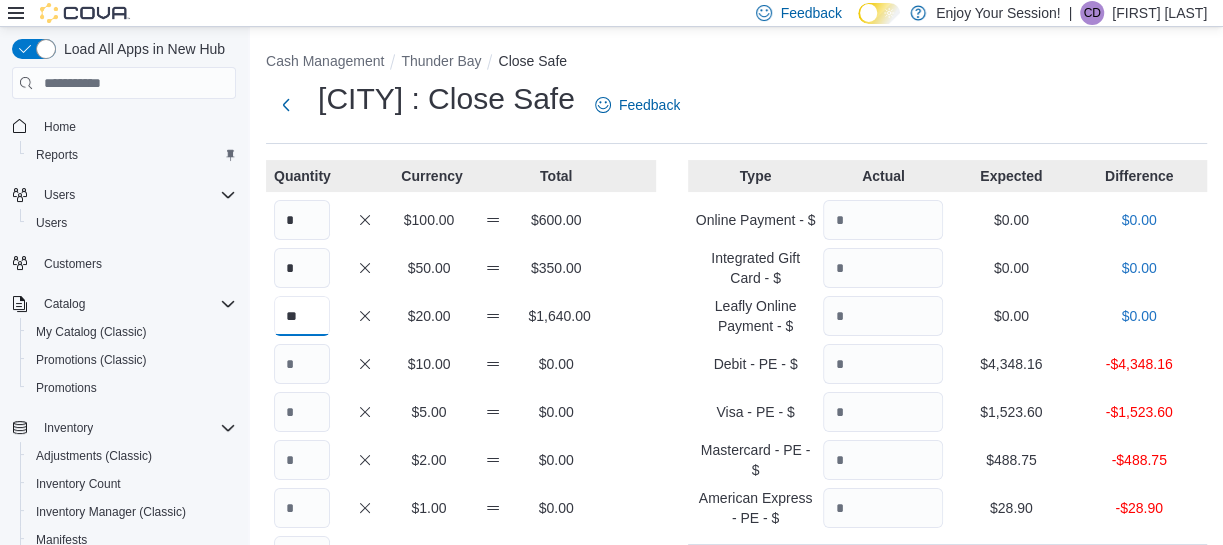 type on "**" 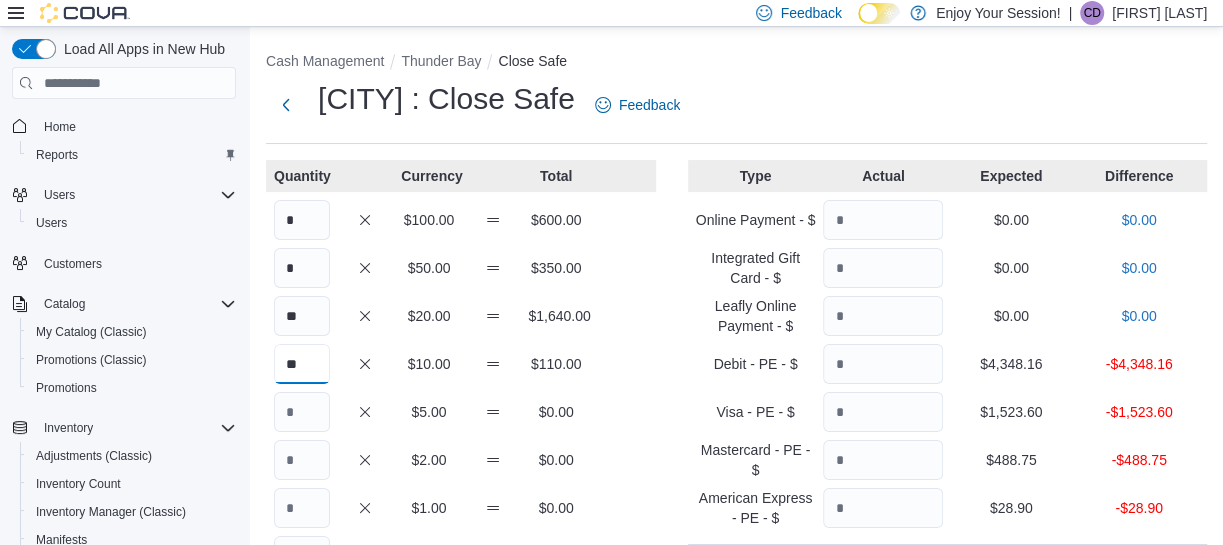 type on "**" 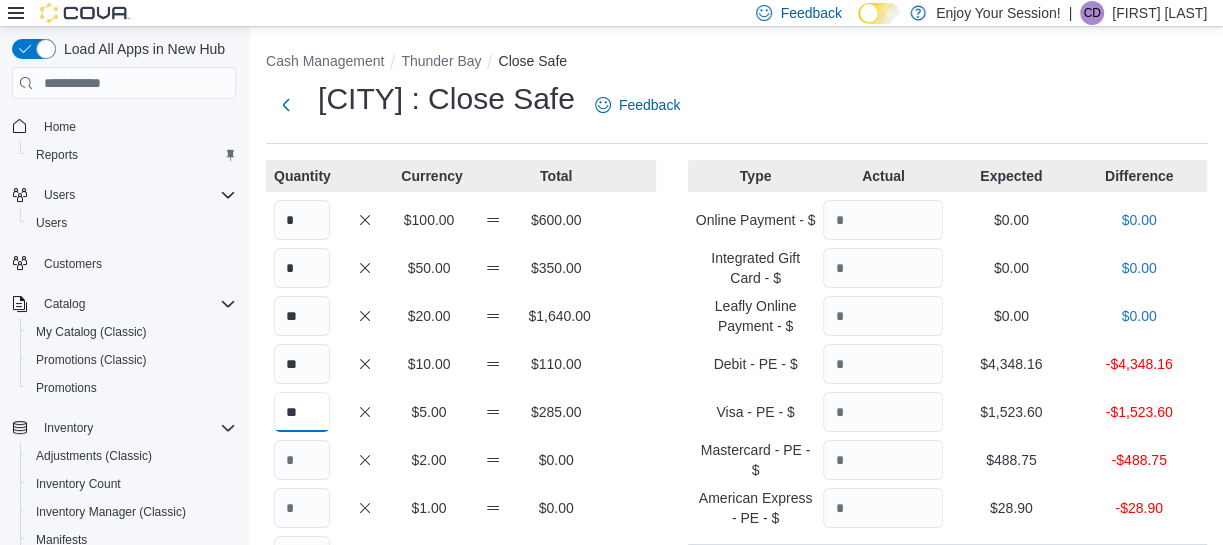 type on "**" 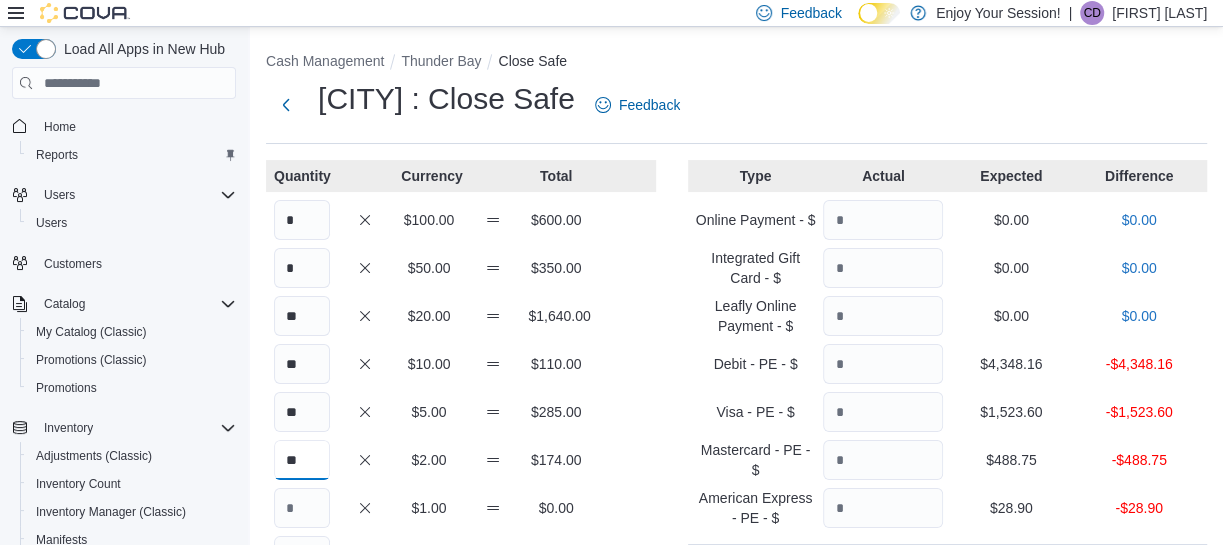 type on "**" 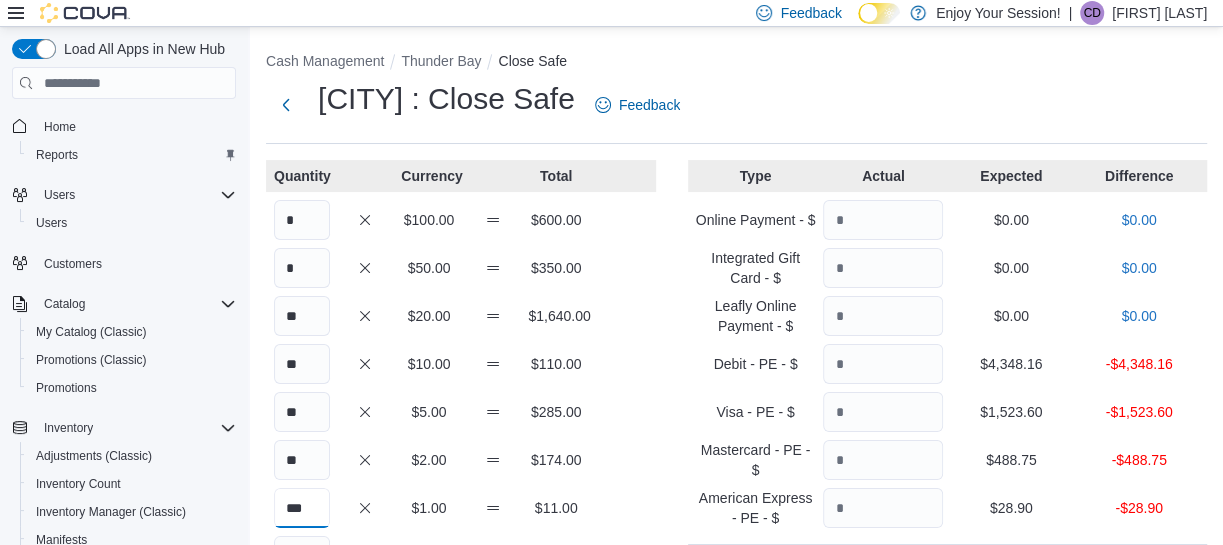 type on "***" 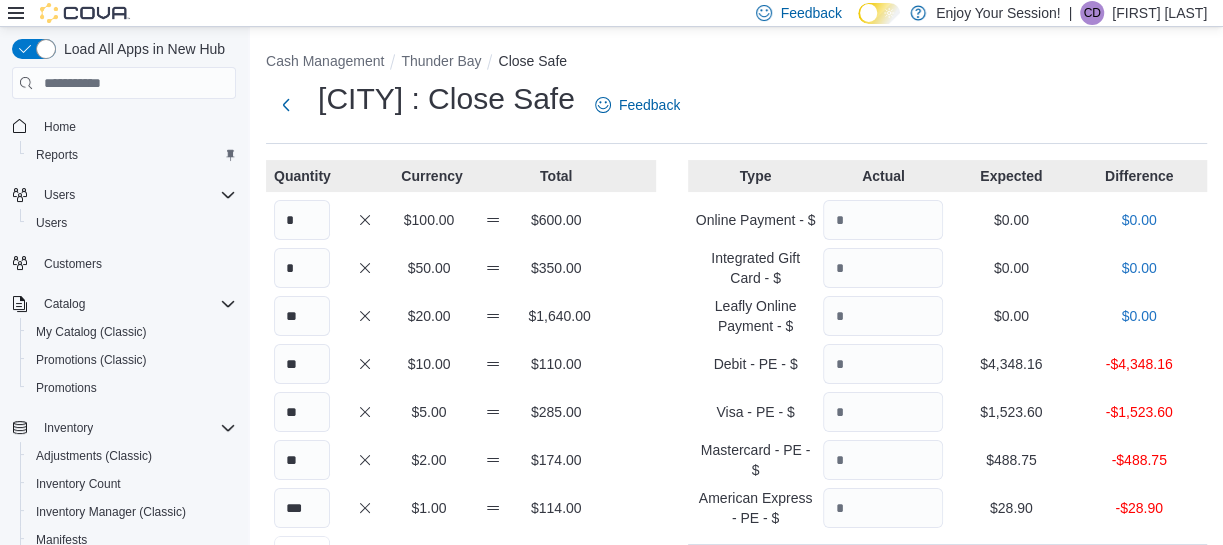 scroll, scrollTop: 31, scrollLeft: 0, axis: vertical 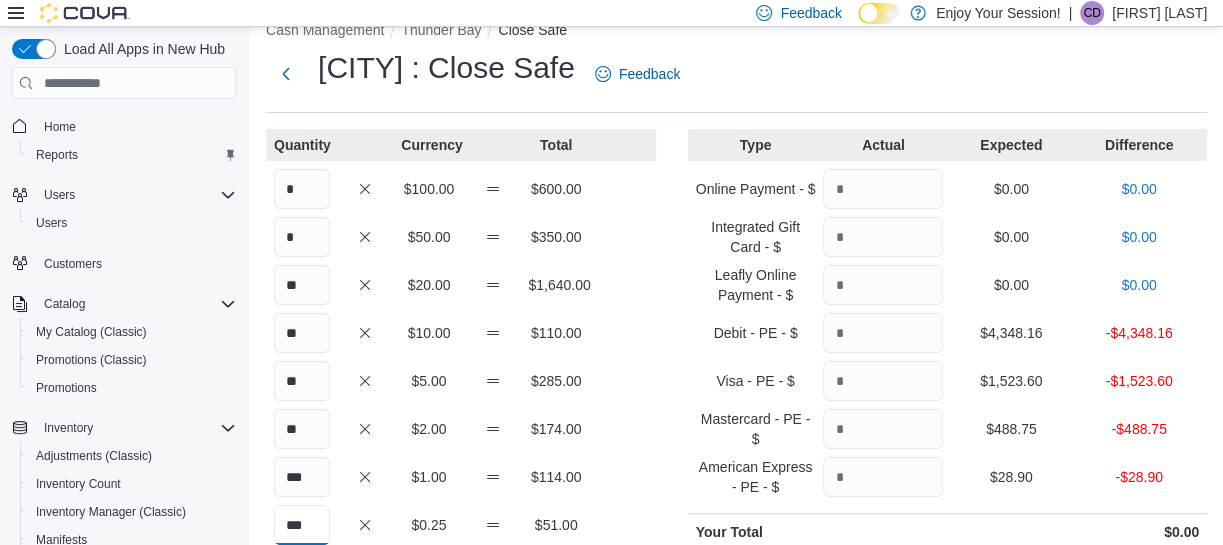 type on "***" 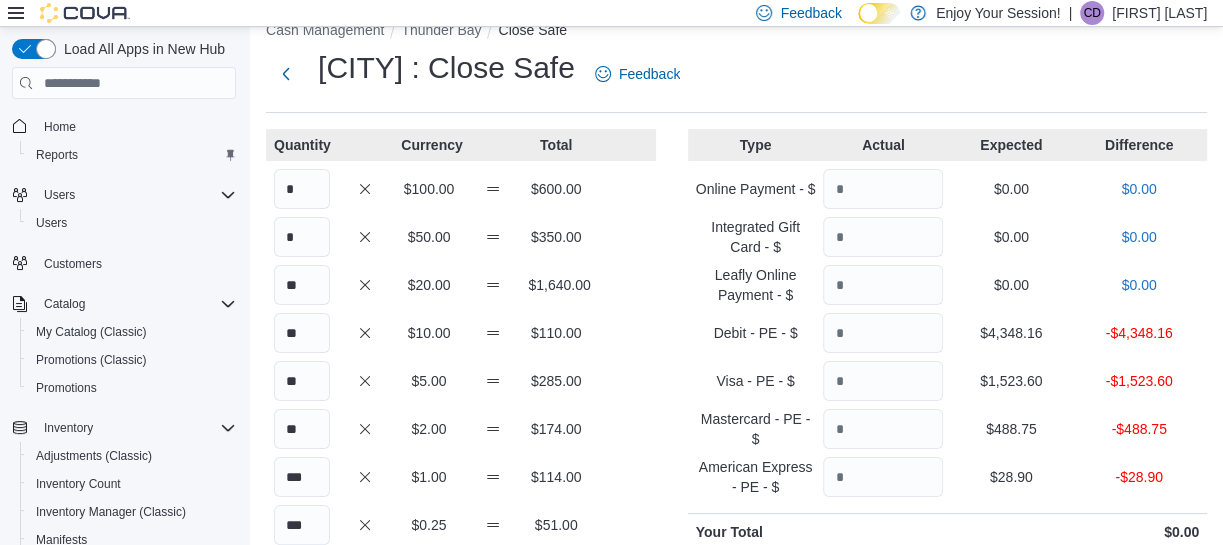 scroll, scrollTop: 331, scrollLeft: 0, axis: vertical 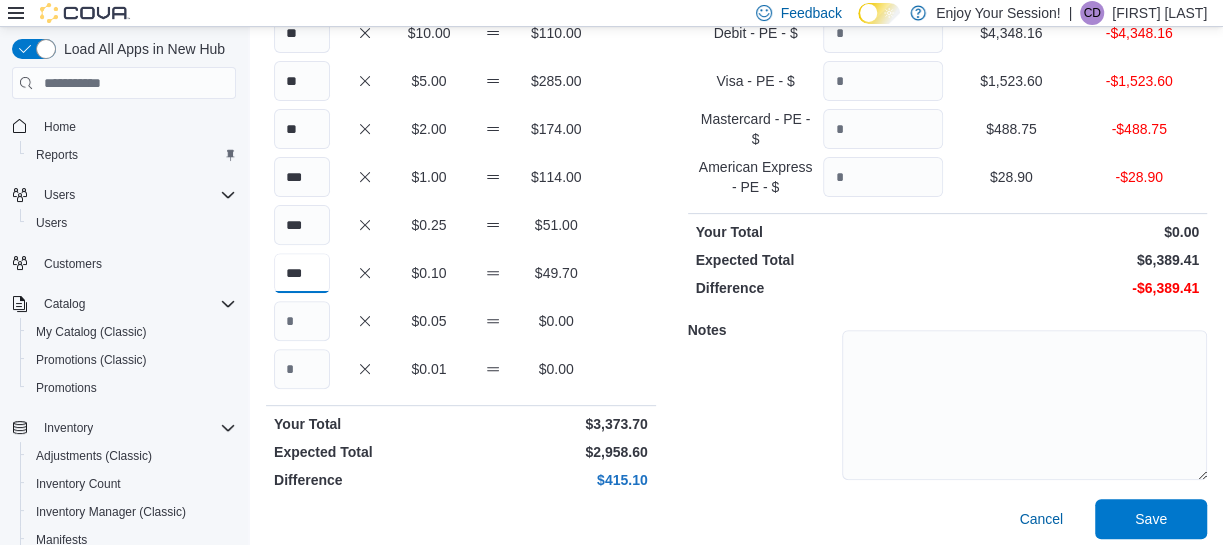 type on "***" 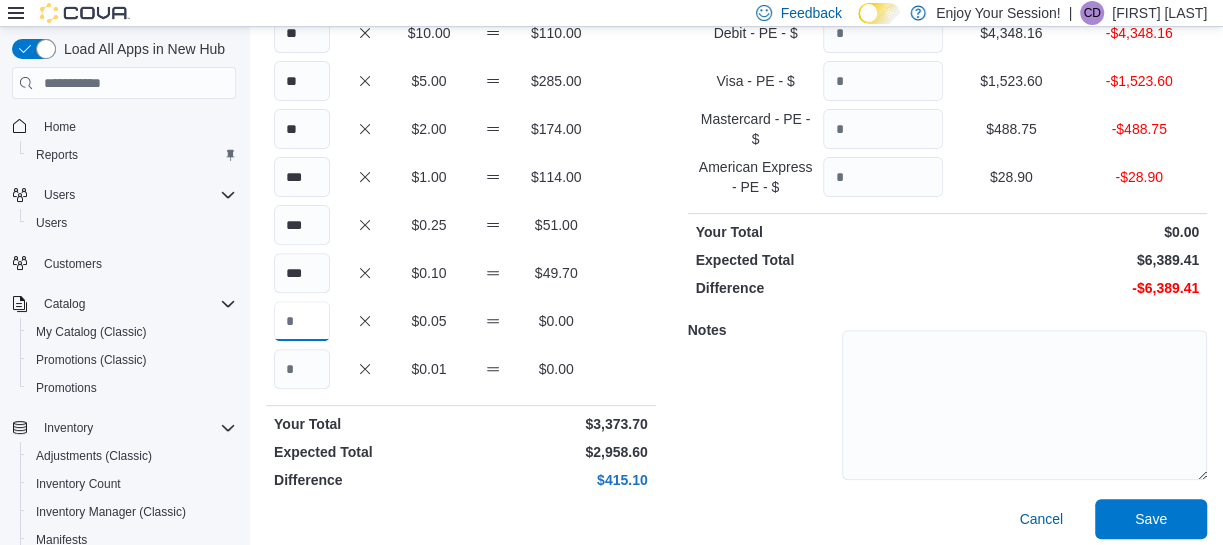 click at bounding box center (302, 321) 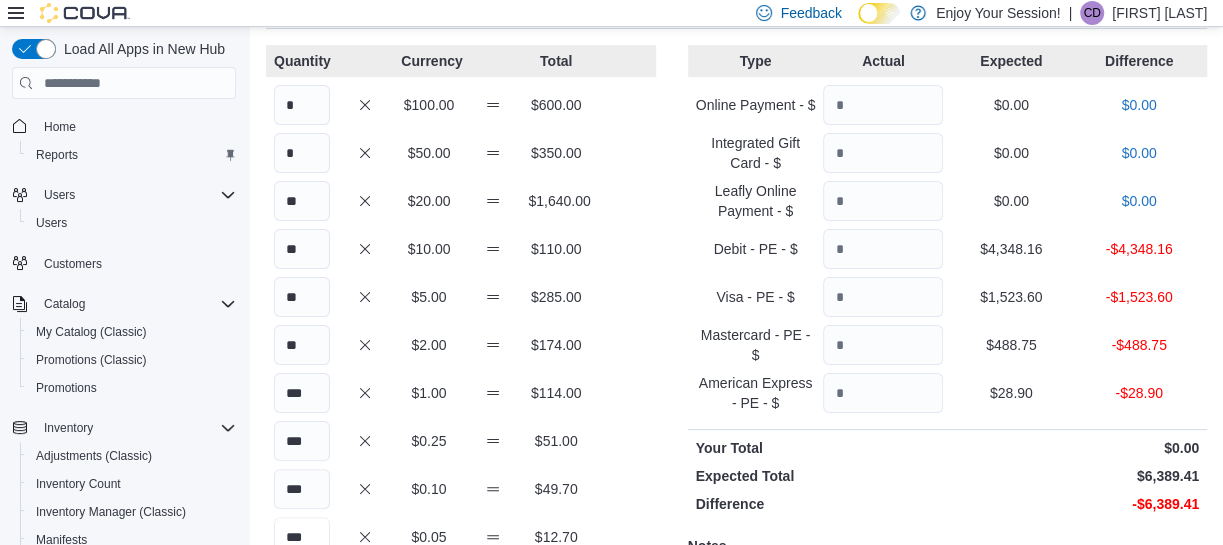 scroll, scrollTop: 114, scrollLeft: 0, axis: vertical 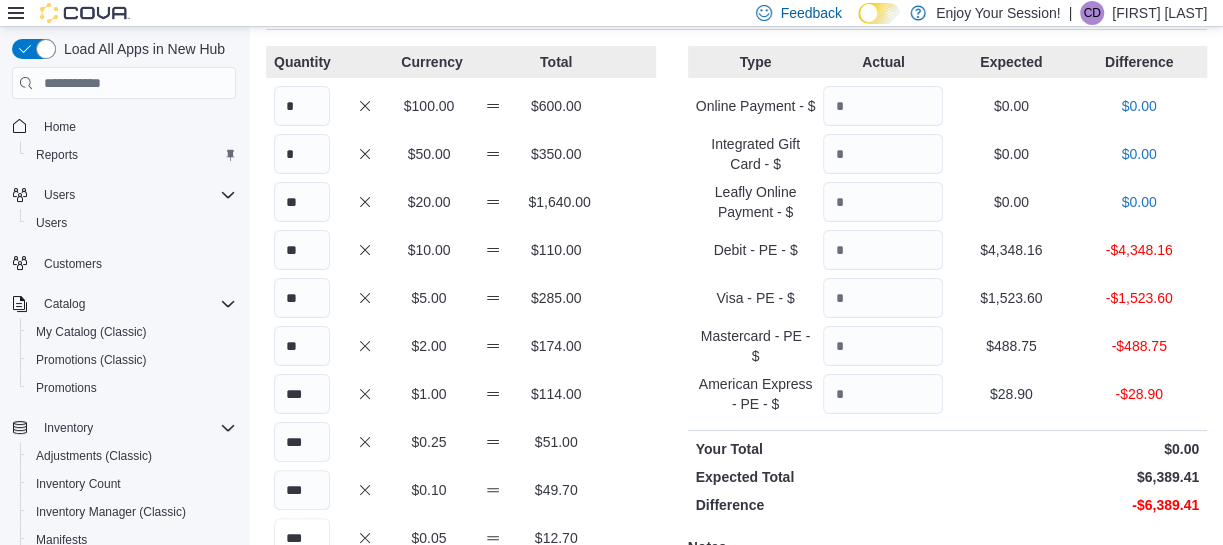 type on "***" 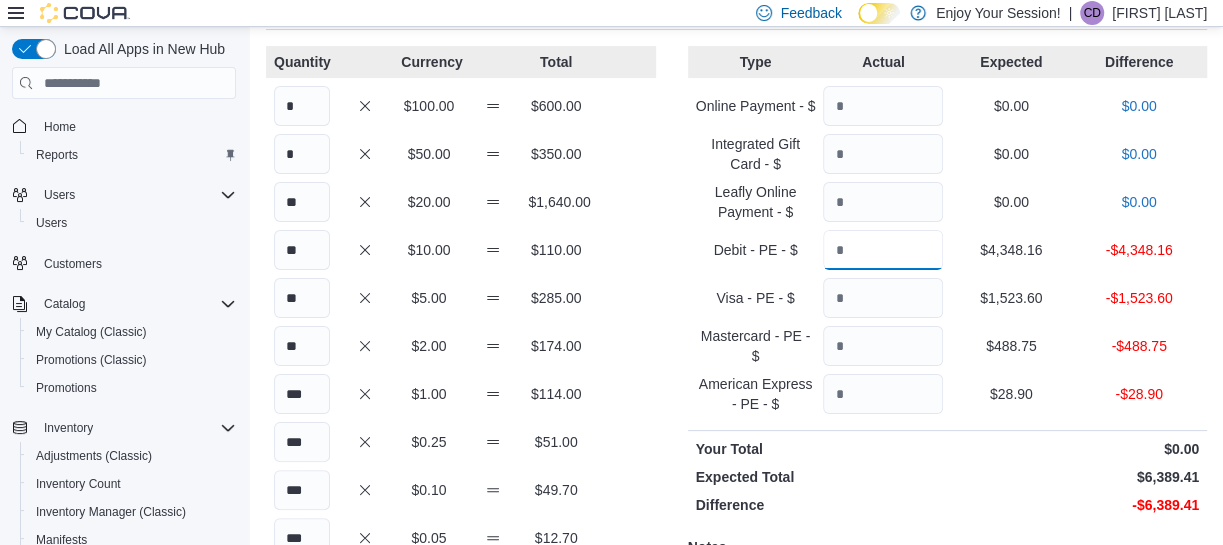 click at bounding box center (883, 250) 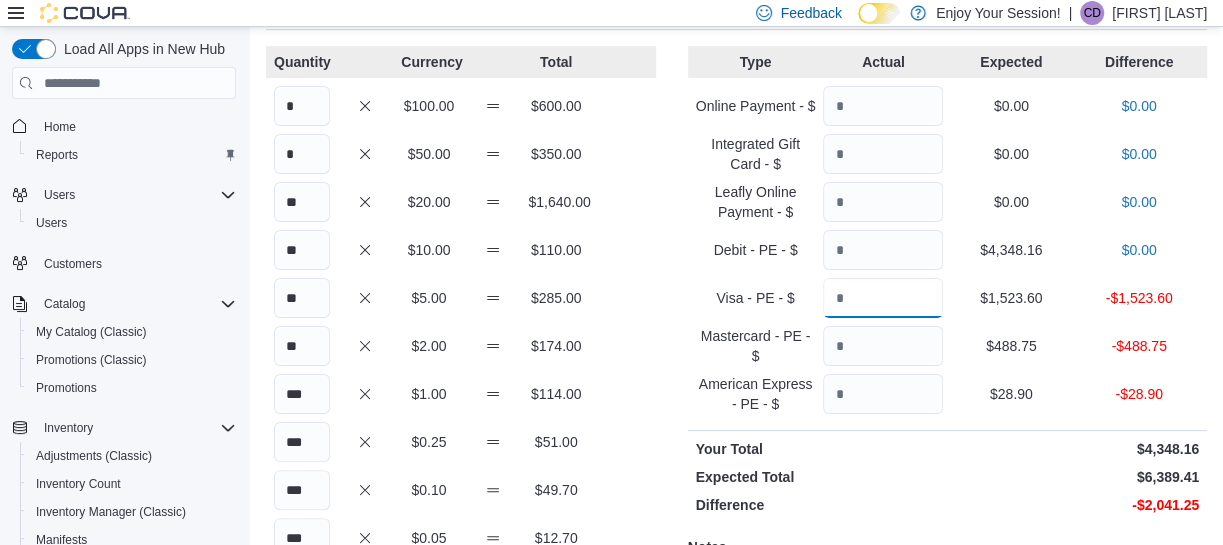 click at bounding box center [883, 298] 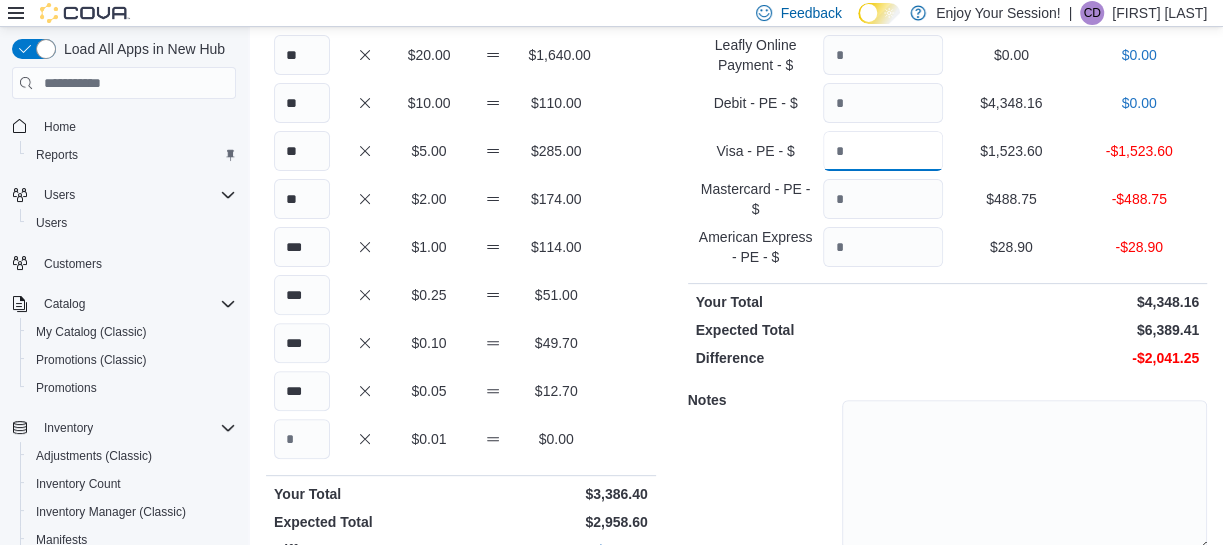scroll, scrollTop: 280, scrollLeft: 0, axis: vertical 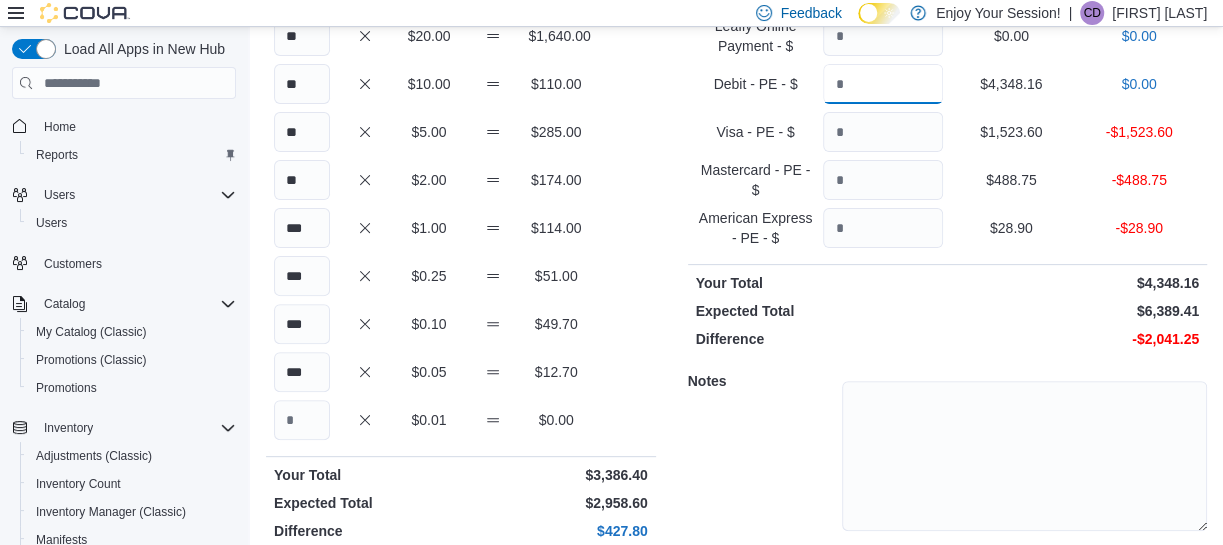 click on "*******" at bounding box center (883, 84) 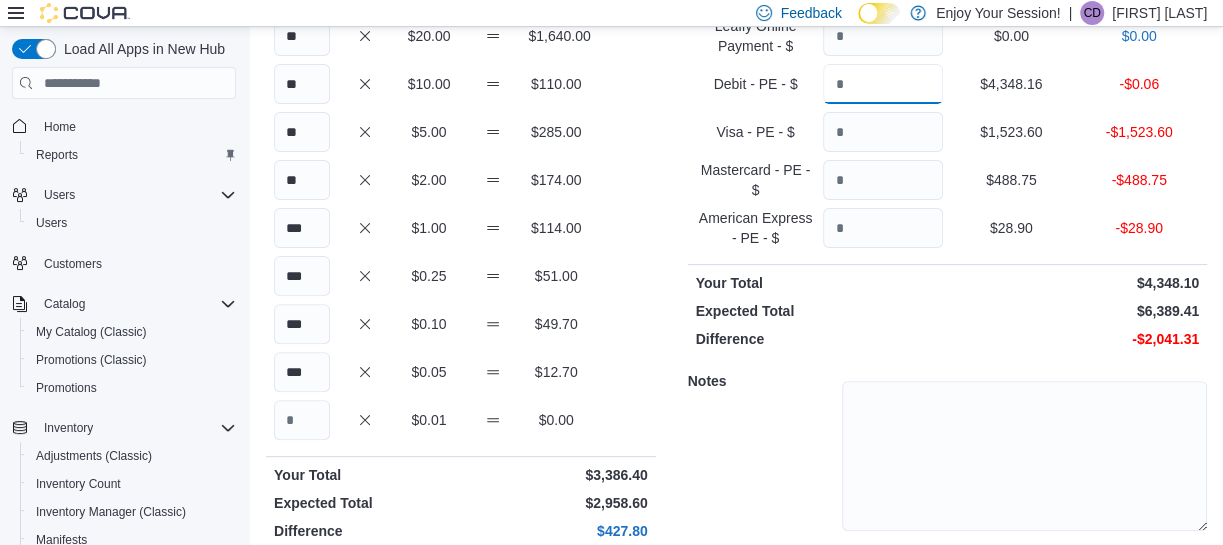 type on "*" 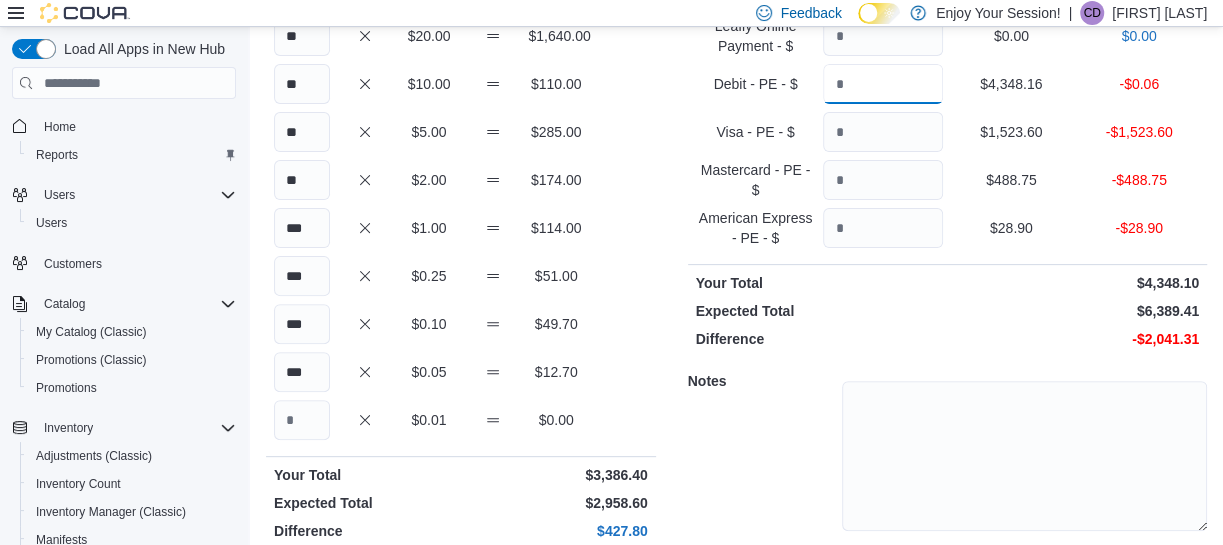 type on "*******" 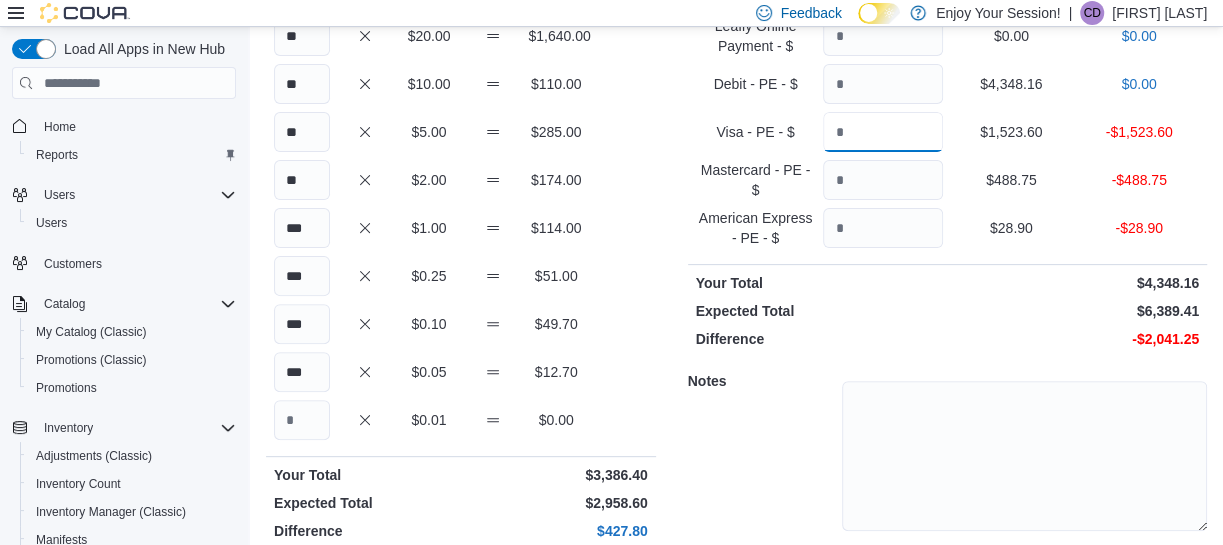 click at bounding box center (883, 132) 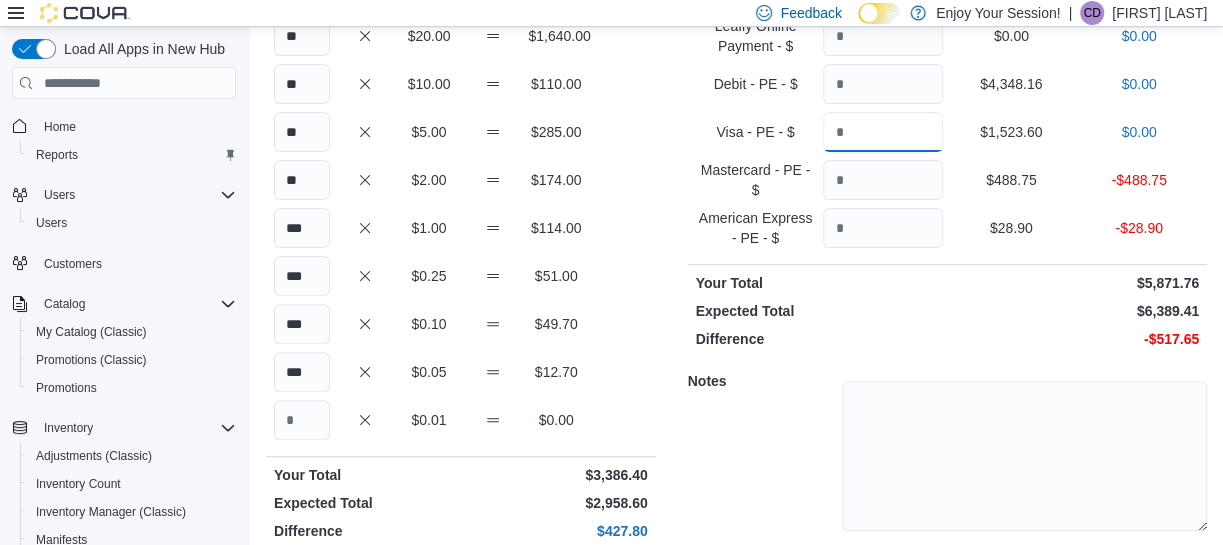 type on "*******" 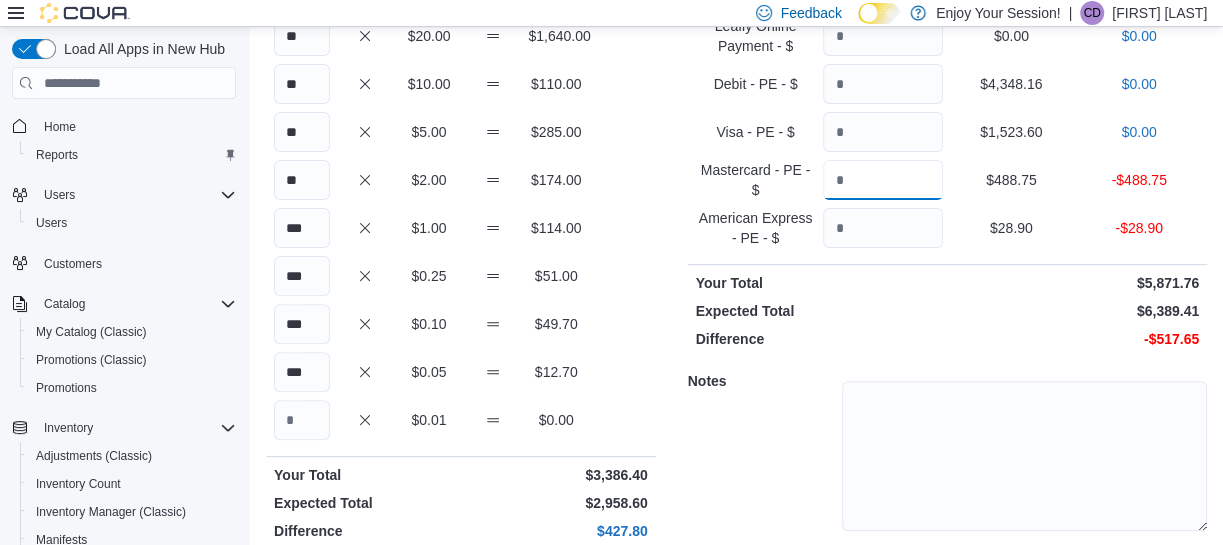 click at bounding box center [883, 180] 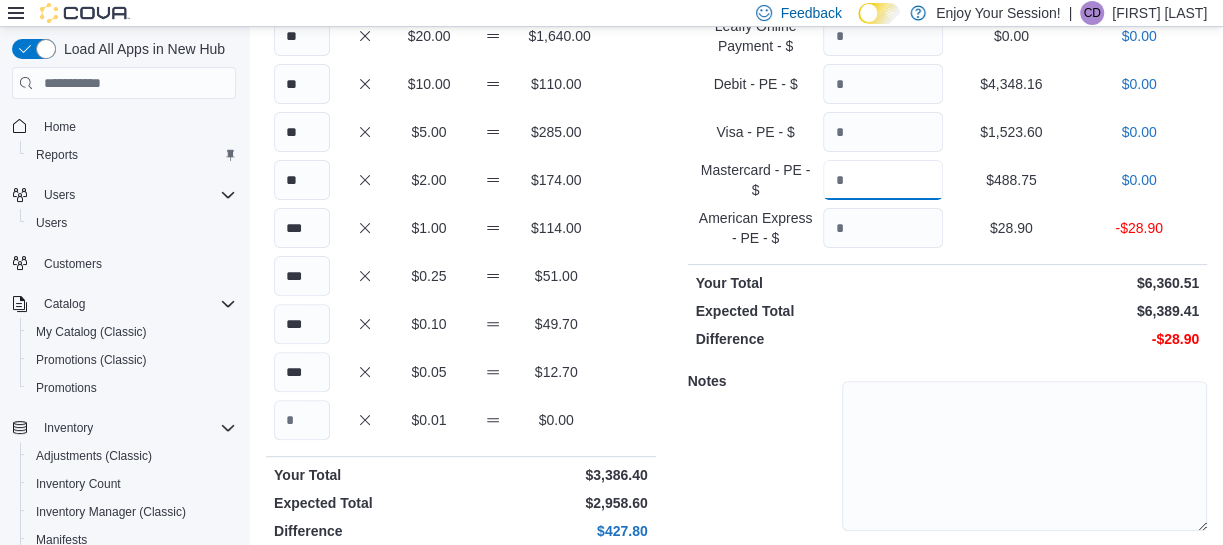 type on "******" 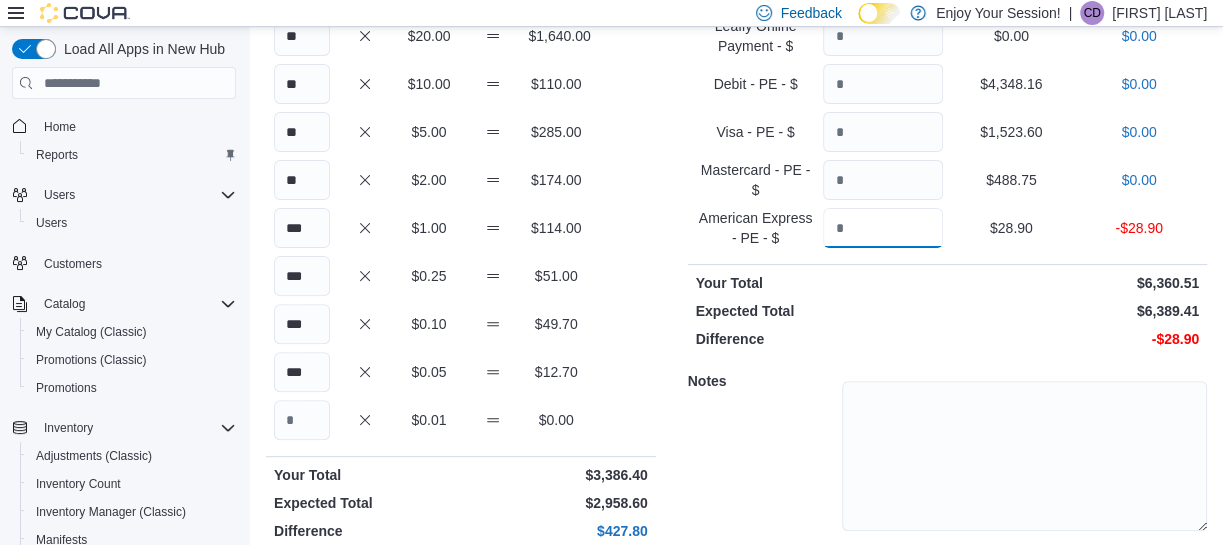 click at bounding box center [883, 228] 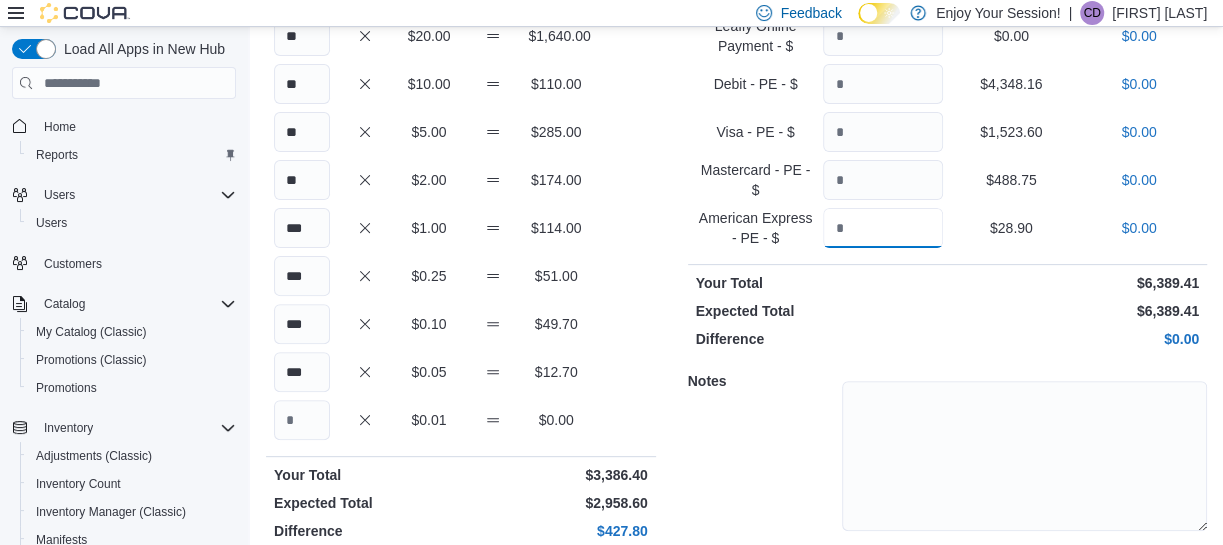scroll, scrollTop: 341, scrollLeft: 0, axis: vertical 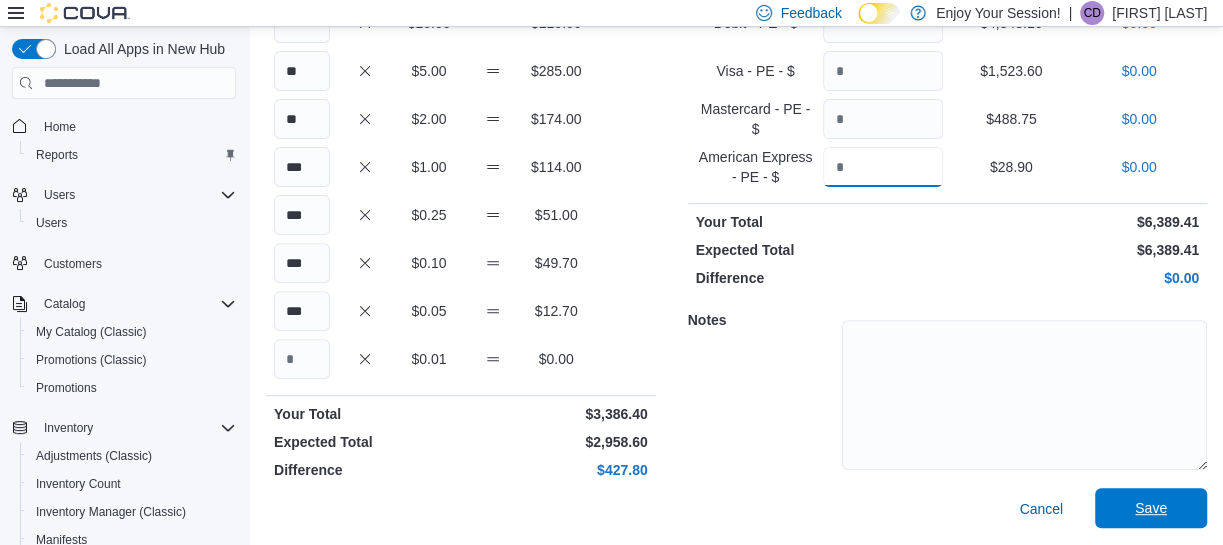 type on "*****" 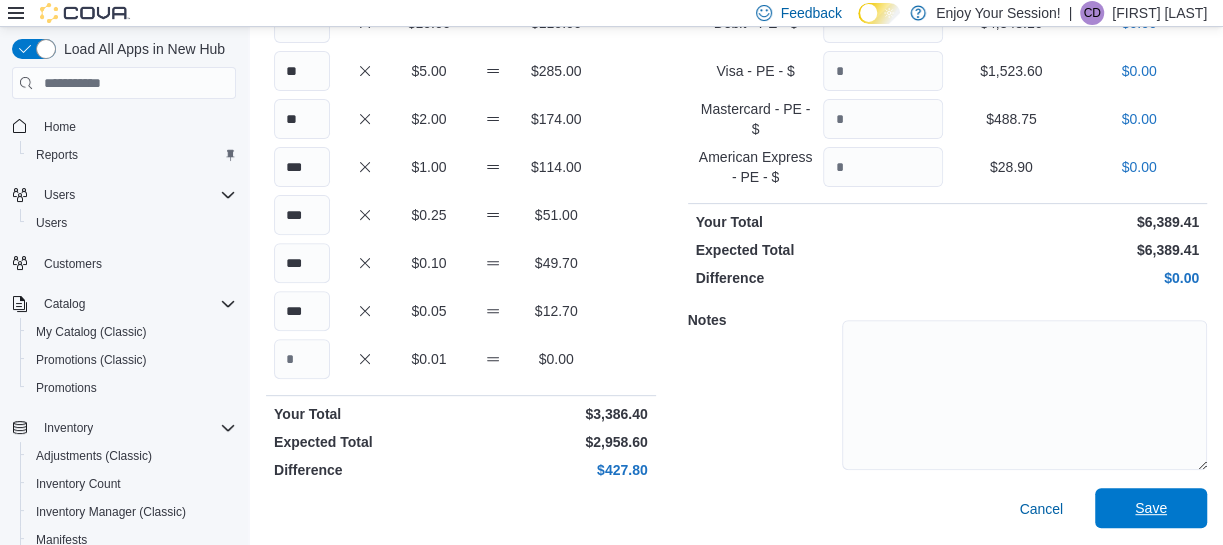 click on "Save" at bounding box center [1151, 508] 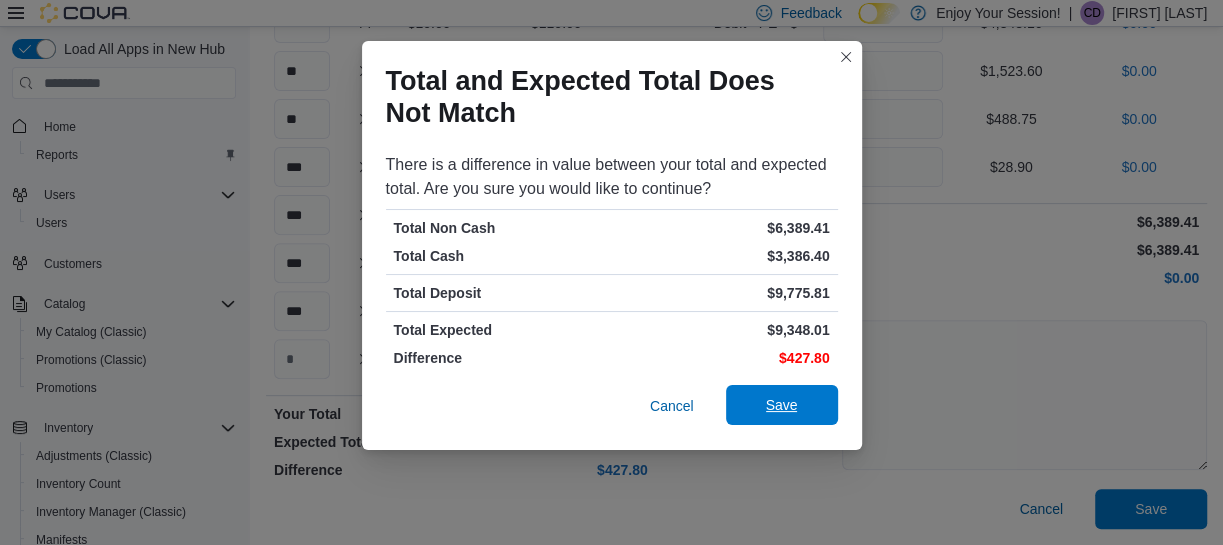 click on "Save" at bounding box center [782, 405] 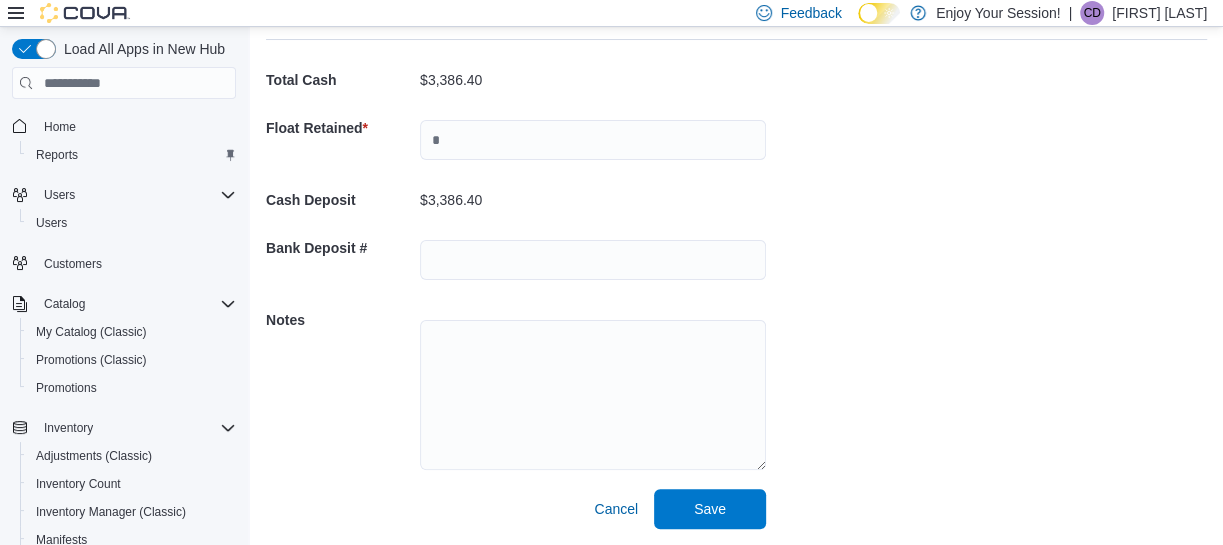 scroll, scrollTop: 92, scrollLeft: 0, axis: vertical 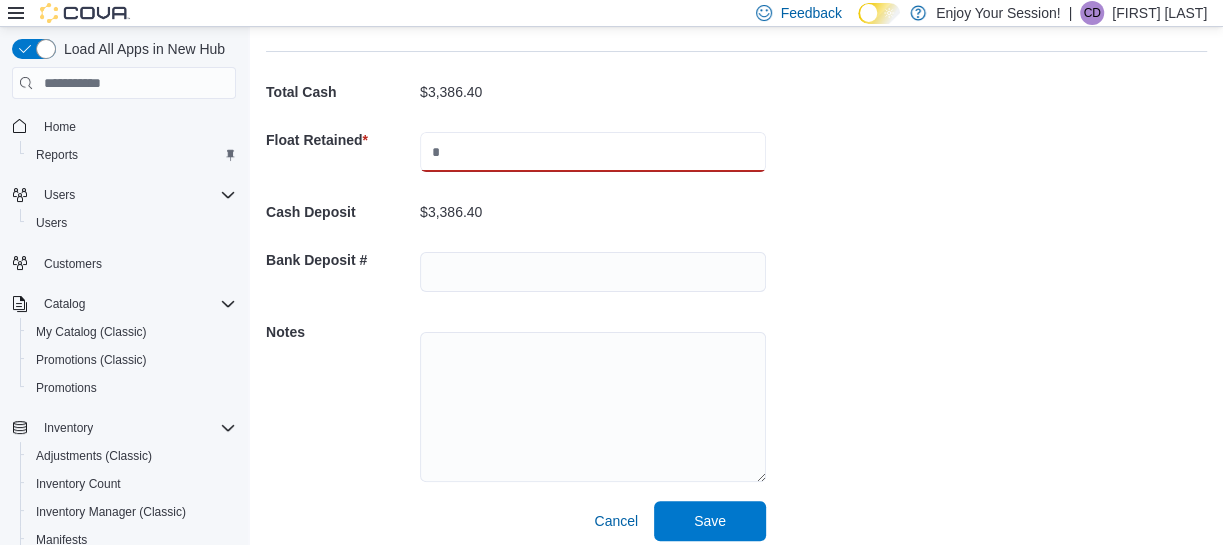 click at bounding box center [593, 152] 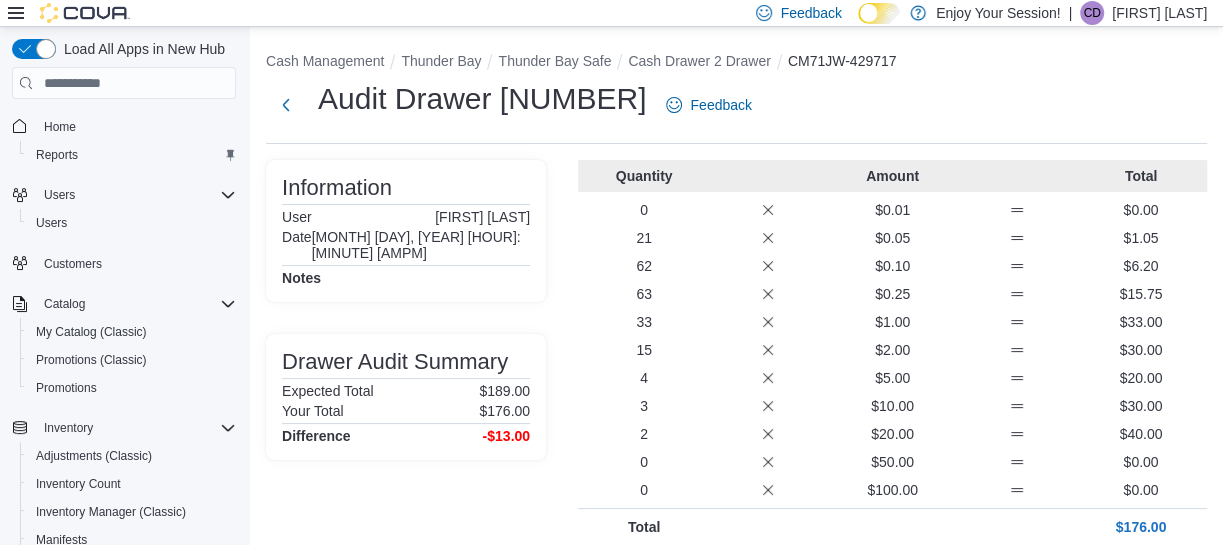 scroll, scrollTop: 49, scrollLeft: 0, axis: vertical 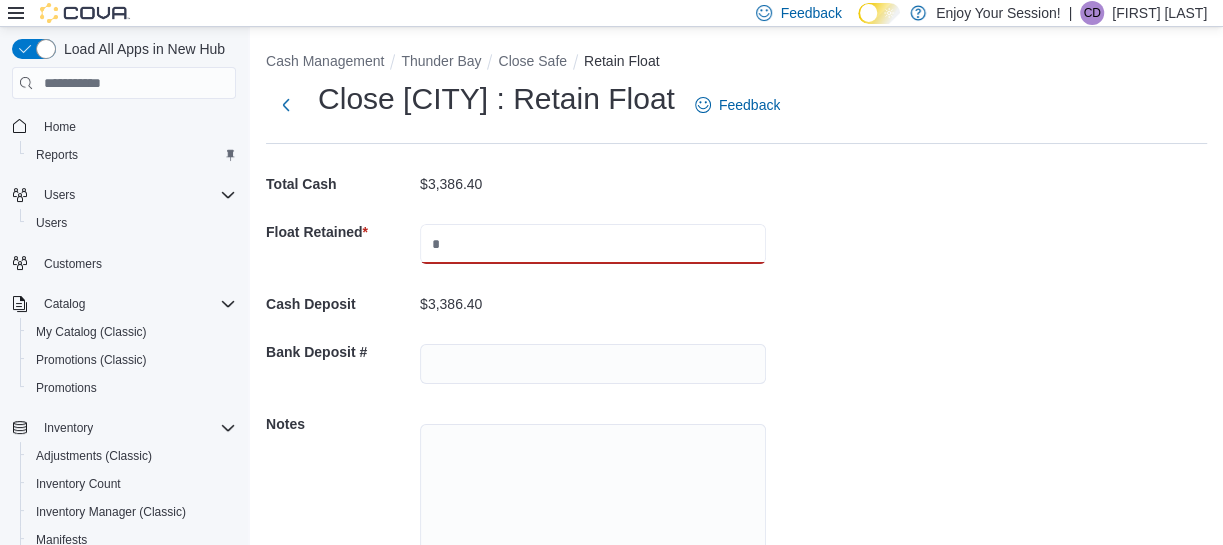 click at bounding box center (593, 244) 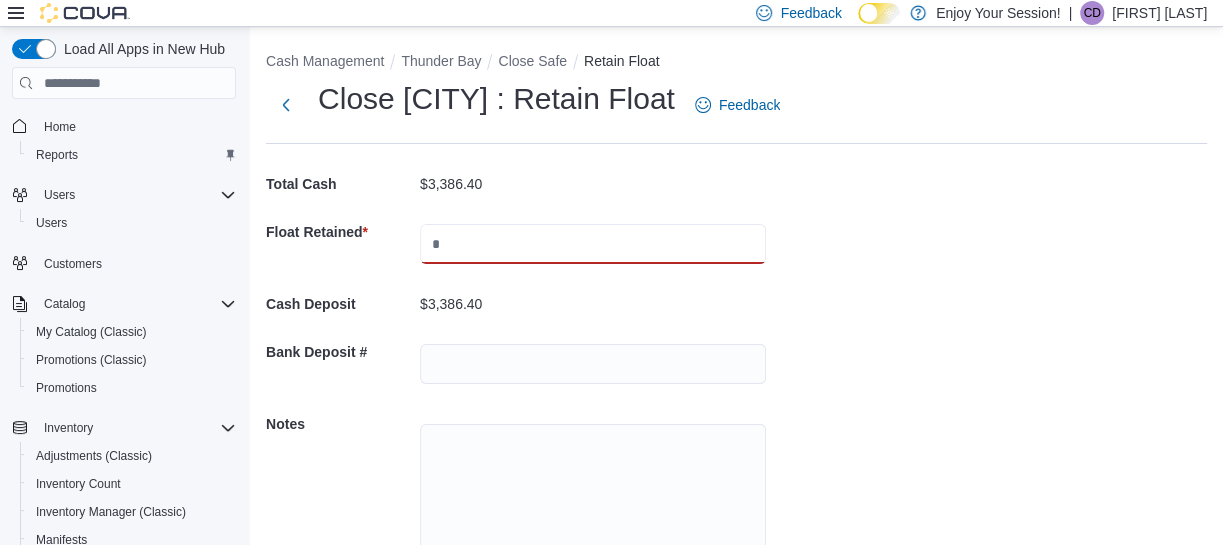 type on "****" 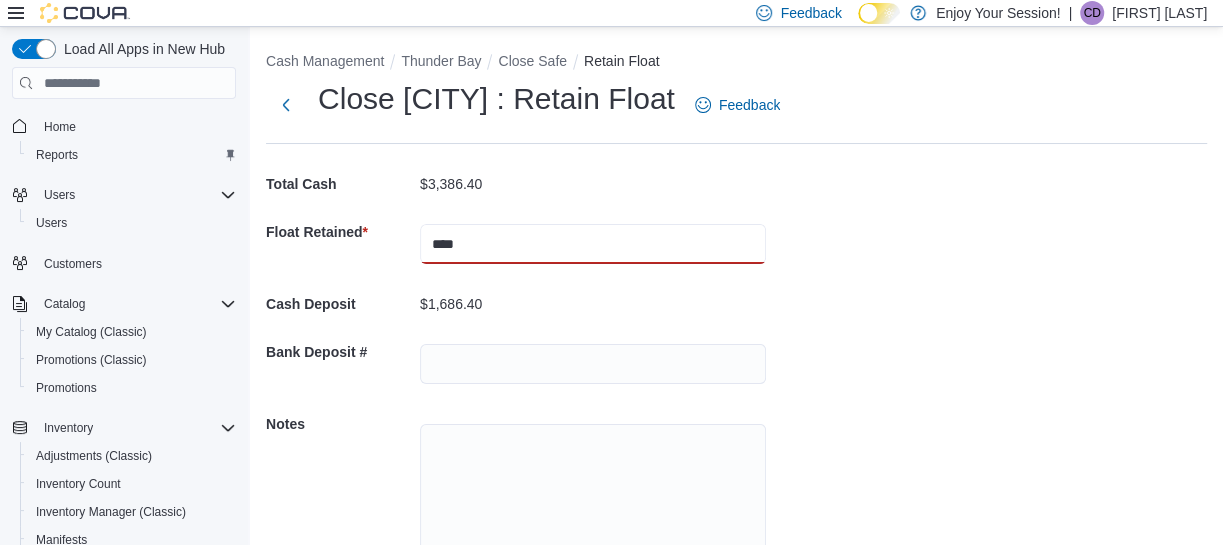 scroll, scrollTop: 104, scrollLeft: 0, axis: vertical 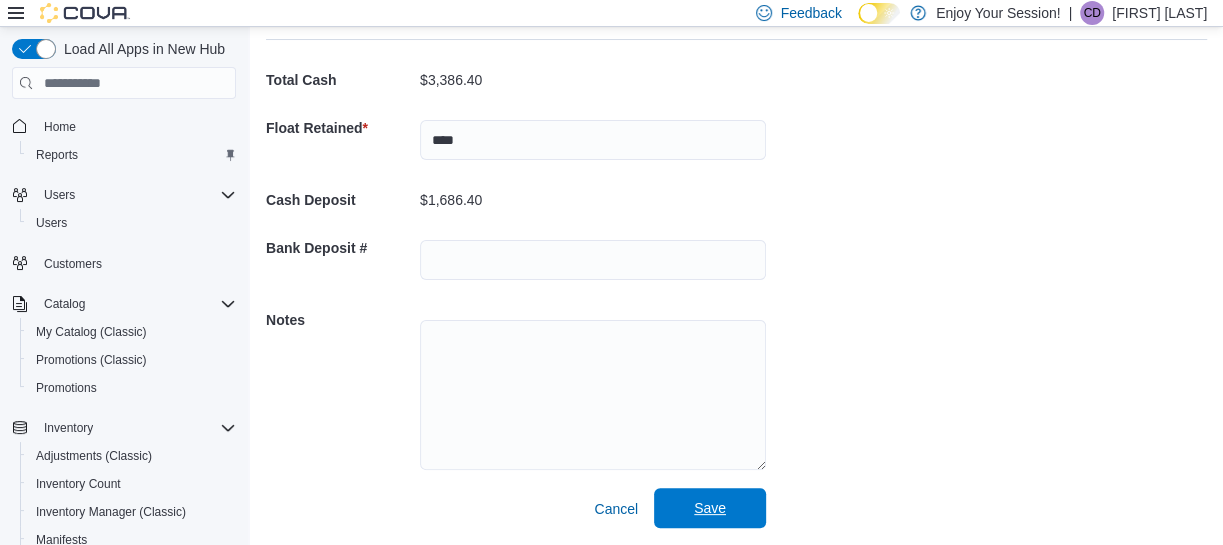 click on "Save" at bounding box center [710, 508] 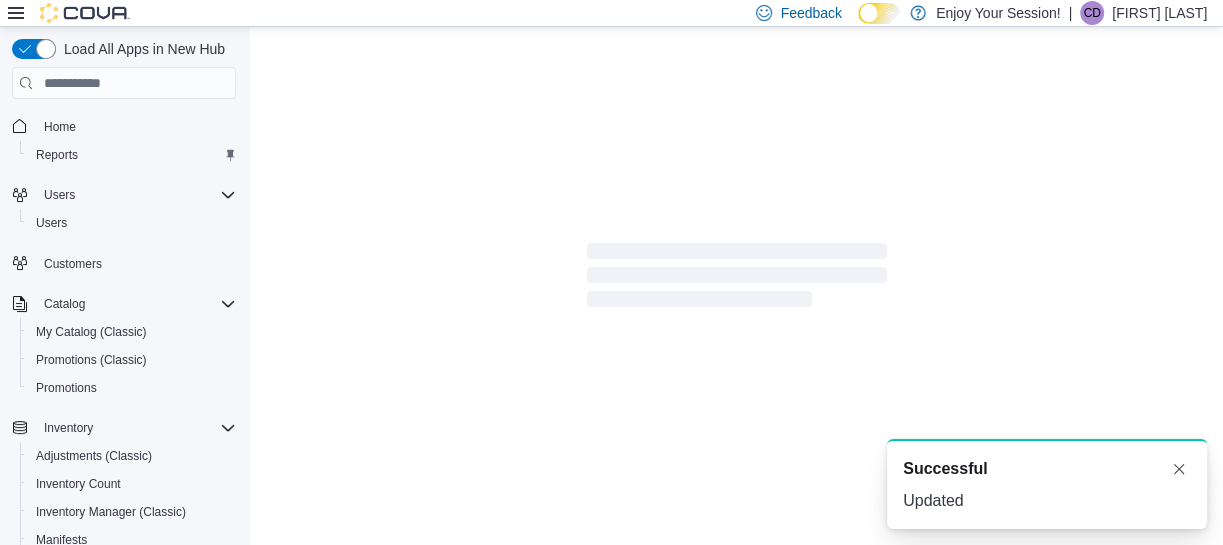 scroll, scrollTop: 14, scrollLeft: 0, axis: vertical 